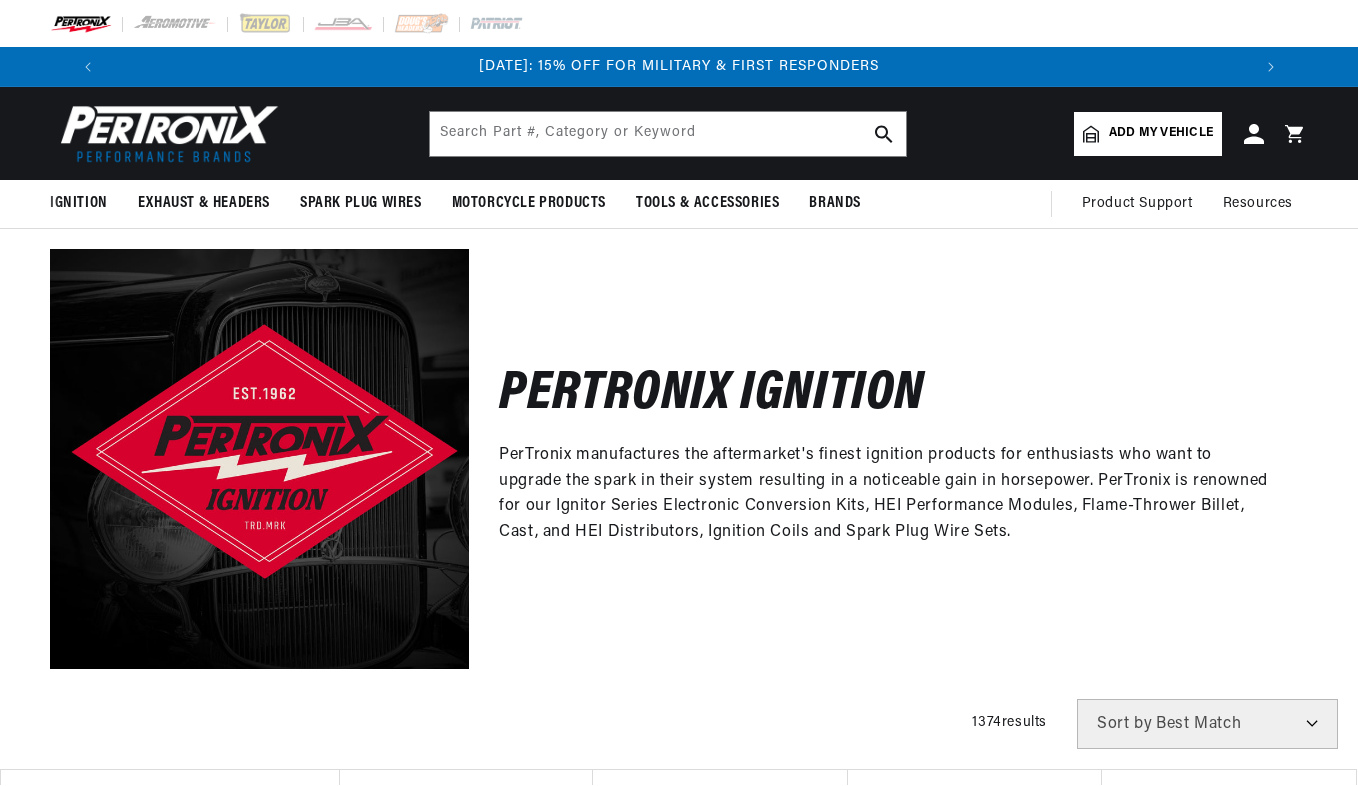 scroll, scrollTop: 0, scrollLeft: 0, axis: both 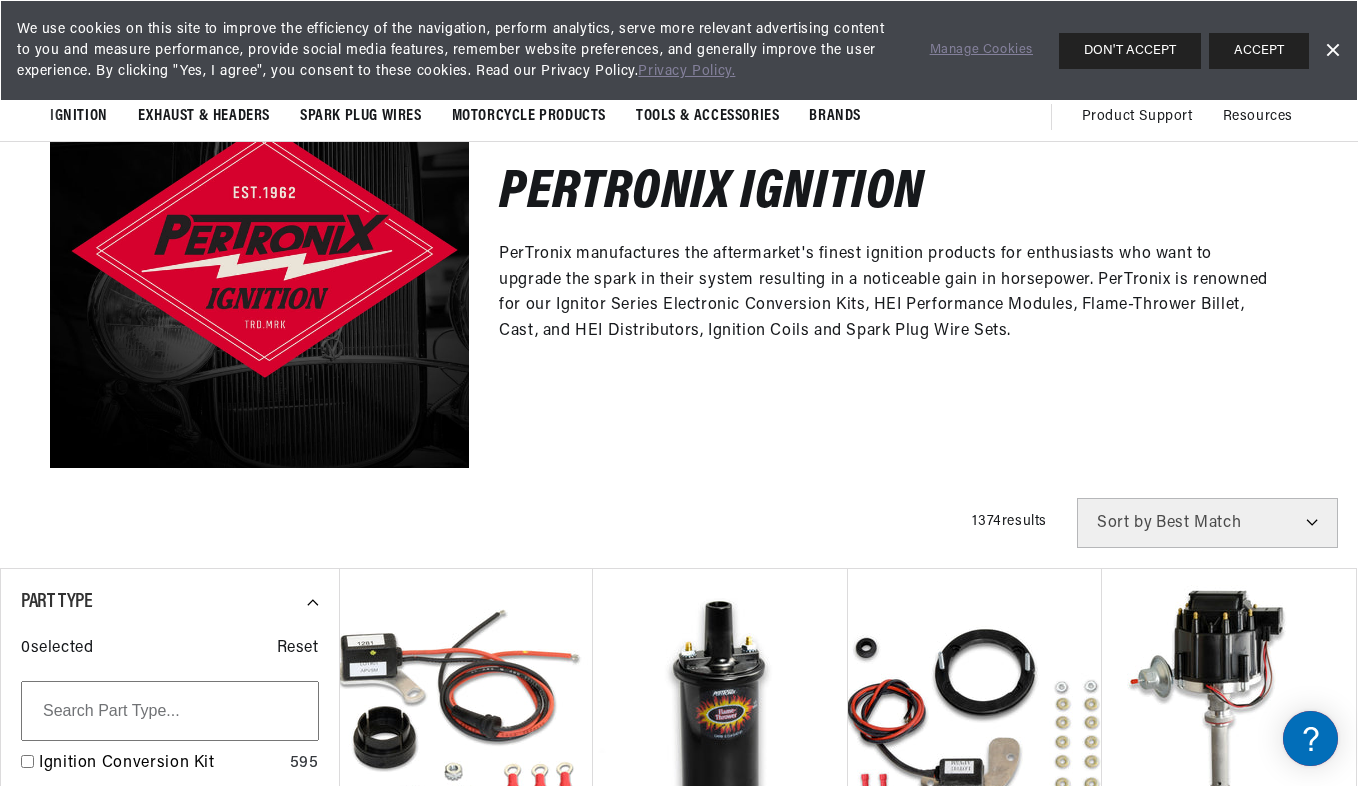 click on "Manage Cookies" at bounding box center [981, 50] 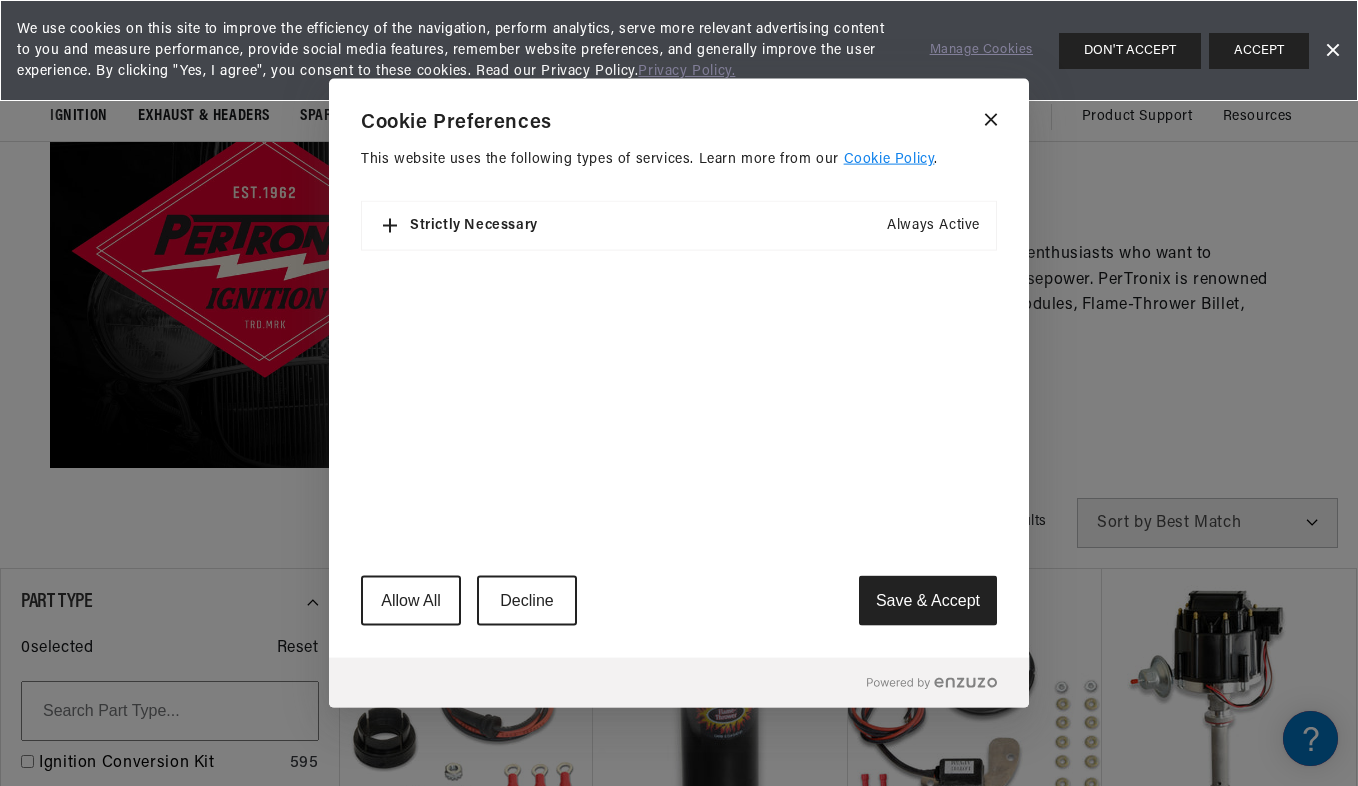 click on "Strictly Necessary" at bounding box center (474, 226) 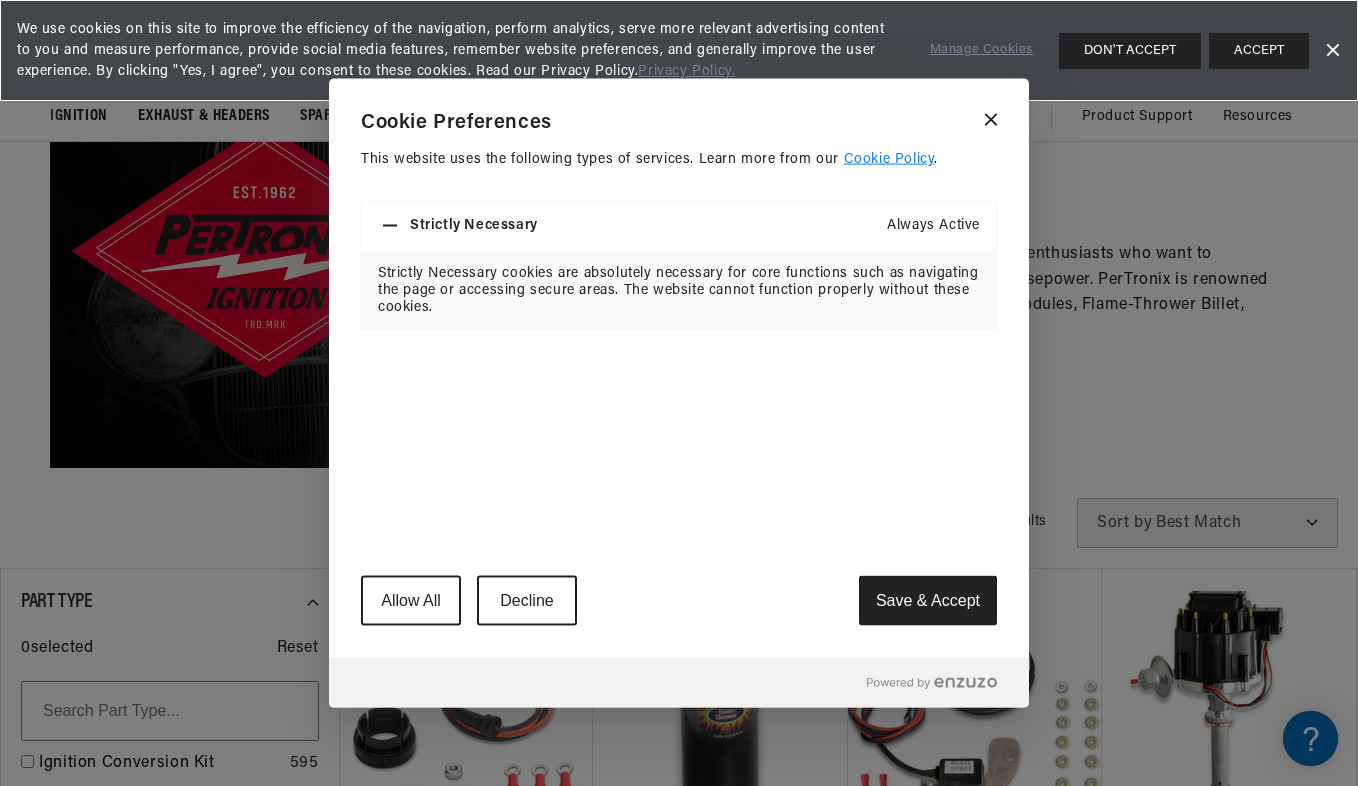 scroll, scrollTop: 0, scrollLeft: 2356, axis: horizontal 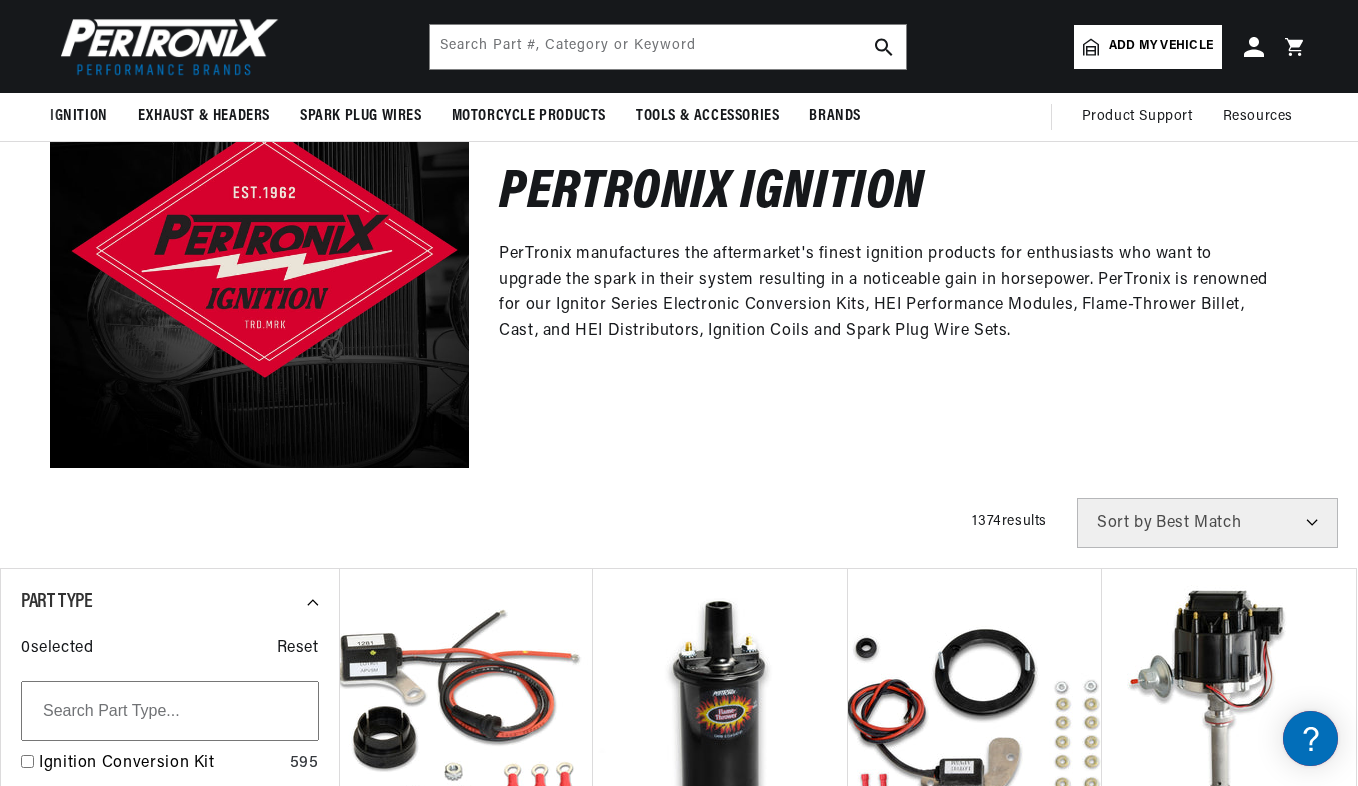 click on "Add my vehicle" at bounding box center (1161, 46) 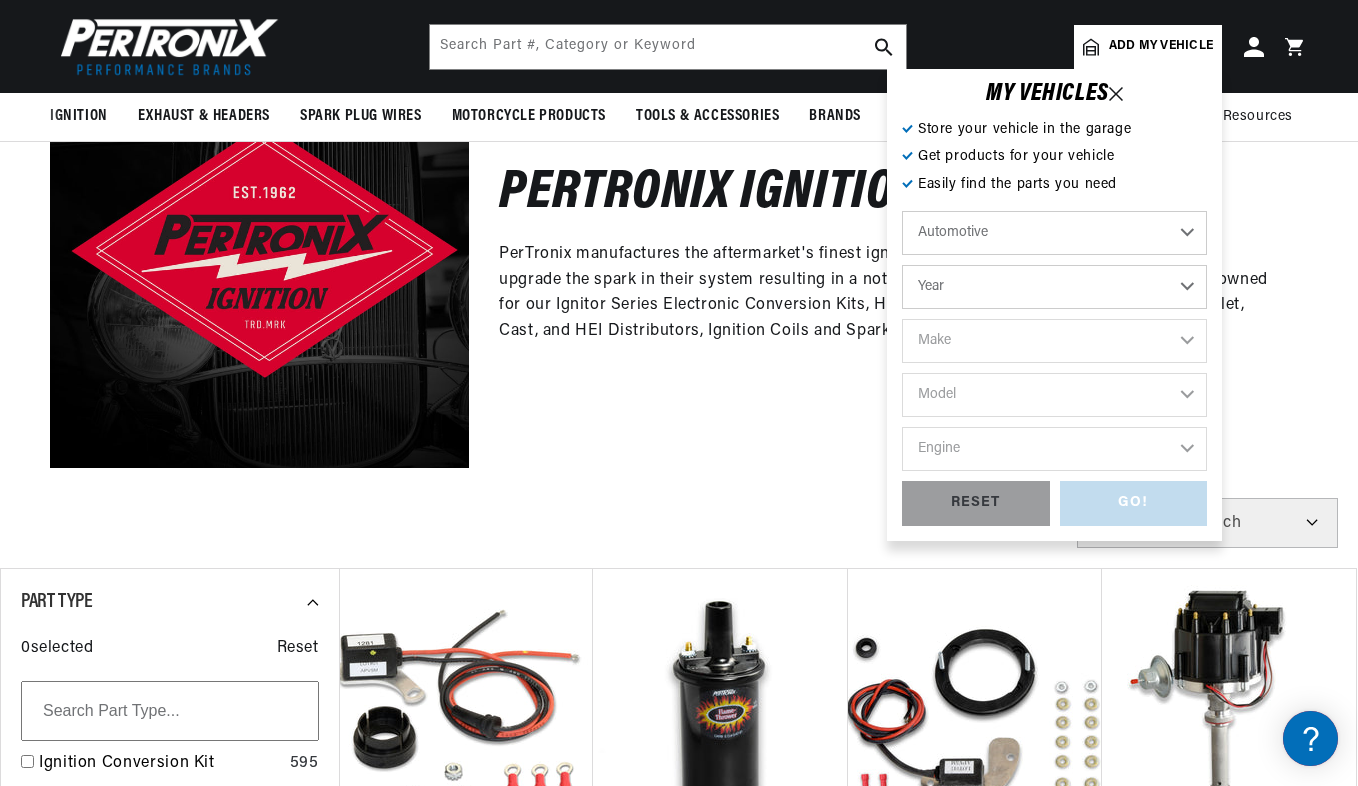 click on "Automotive
Agricultural
Industrial
Marine
Motorcycle" at bounding box center (1054, 233) 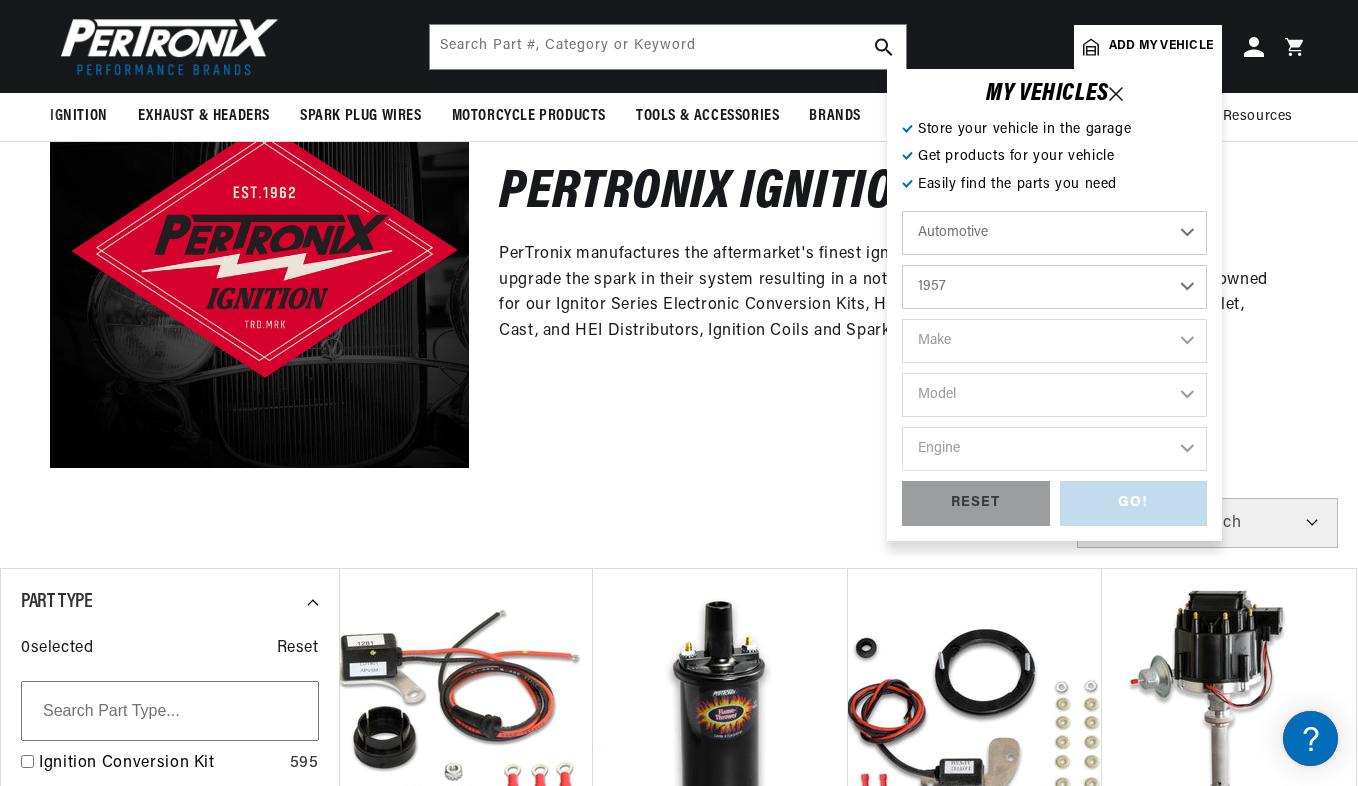 click on "Year
2022
2021
2020
2019
2018
2017
2016
2015
2014
2013
2012
2011
2010
2009
2008
2007
2006
2005
2004
2003
2002
2001
2000
1999
1998
1997
1996
1995
1994
1993
1992
1991
1990
1989
1988
1987
1986 1985" at bounding box center (1054, 287) 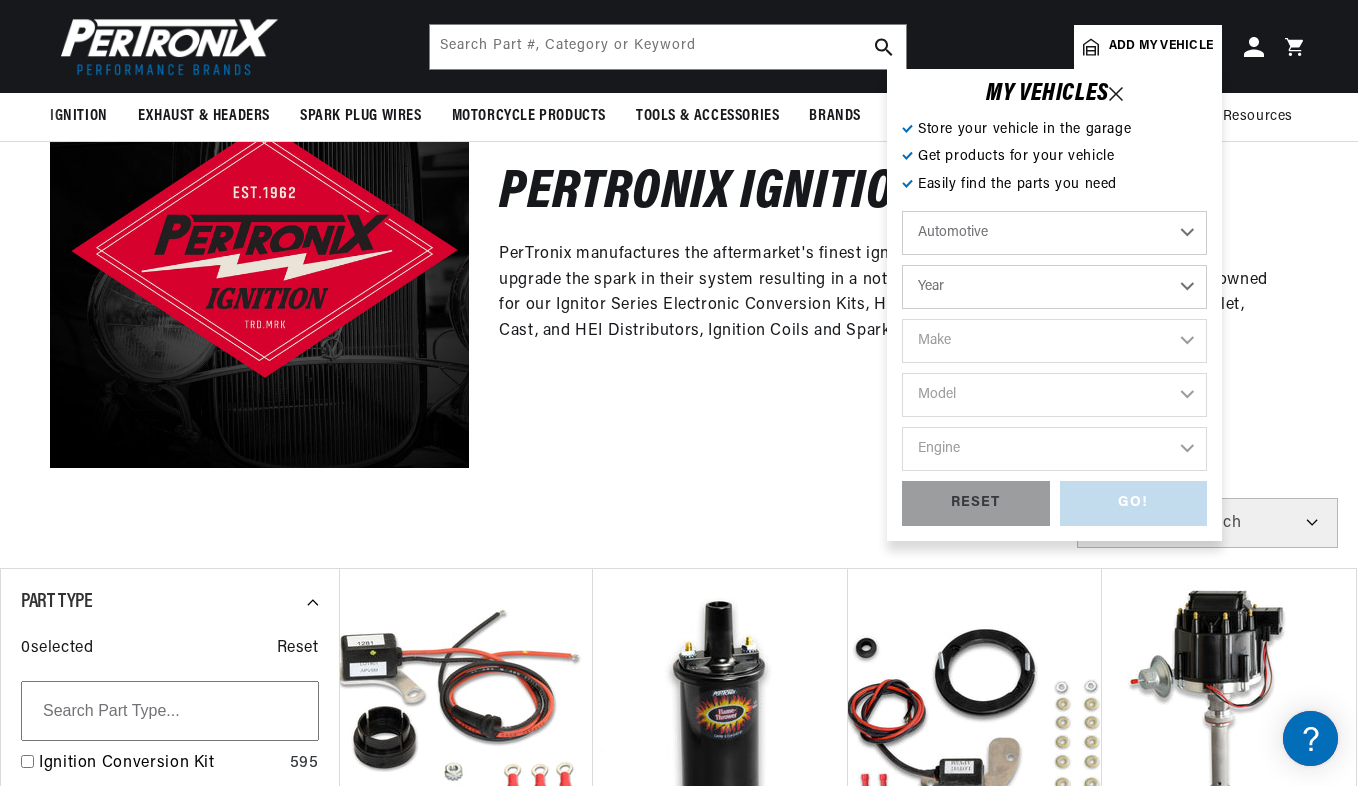 select on "1957" 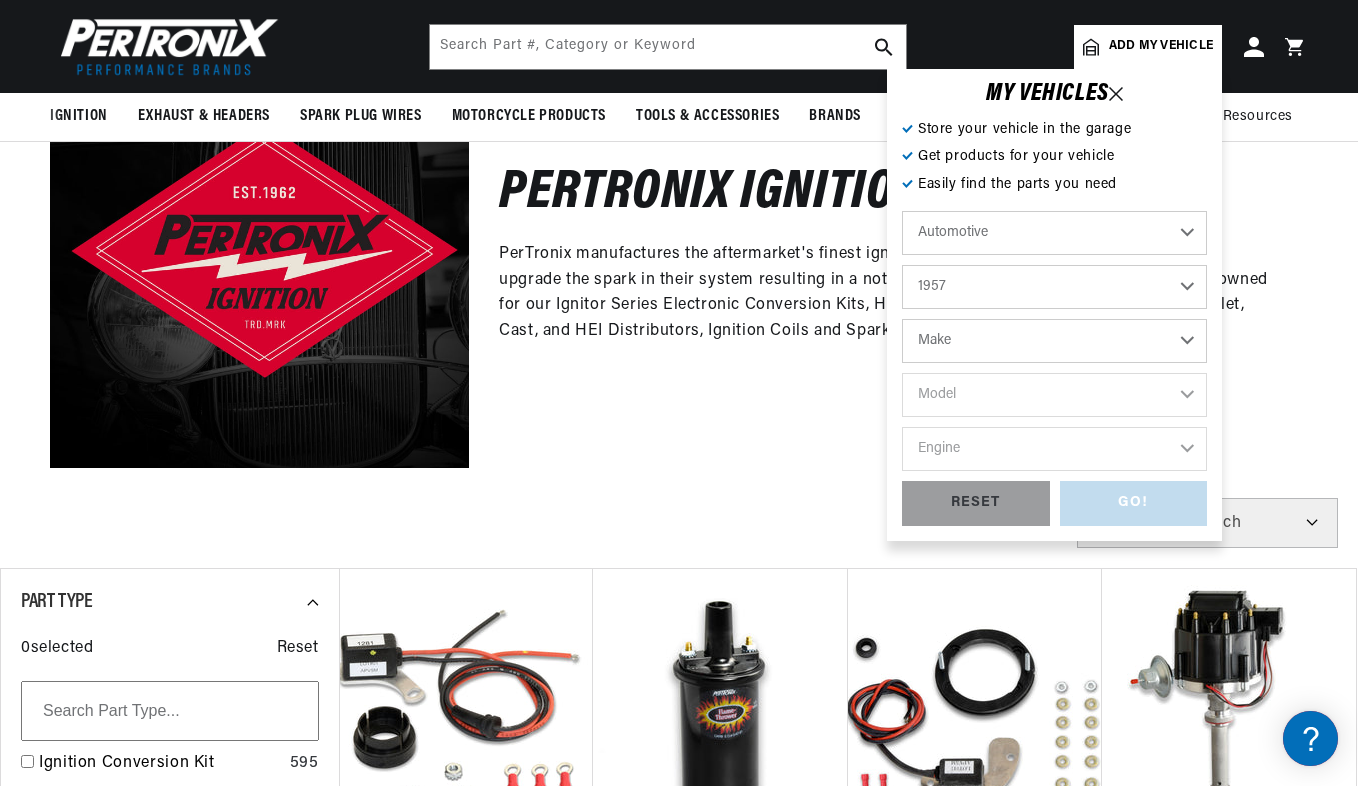 scroll, scrollTop: 0, scrollLeft: 0, axis: both 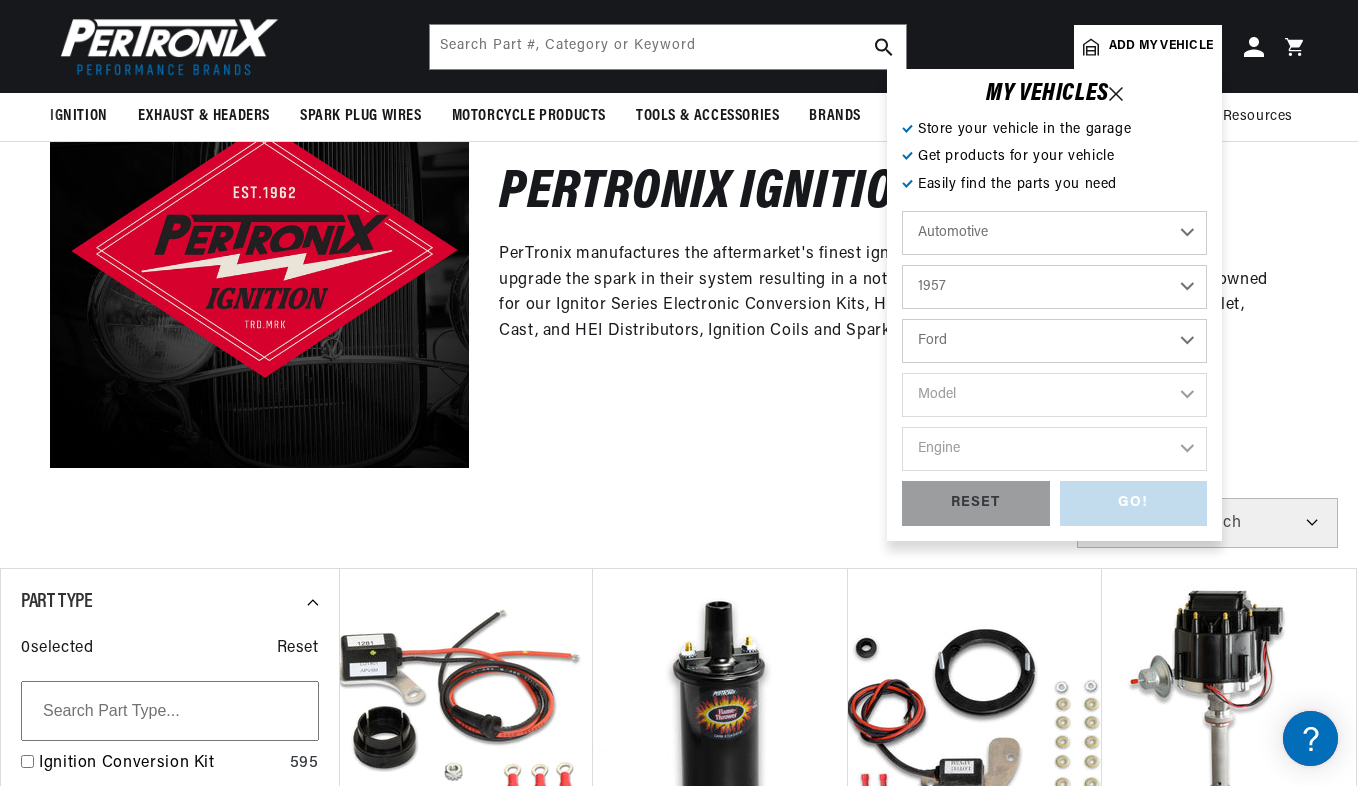 click on "Make
Alfa Romeo
Aston Martin
Austin Healey
Buick
Cadillac
Chevrolet
Chrysler
Dodge
Fiat
Ford
GMC
Jaguar
Jeep
Lancia
Maserati
Mercedes-Benz
Mercury
MG
Morgan
Morris
Oldsmobile
Plymouth
Pontiac
Porsche
Rolls-Royce
Simca
Studebaker
Triumph
Volkswagen" at bounding box center [1054, 341] 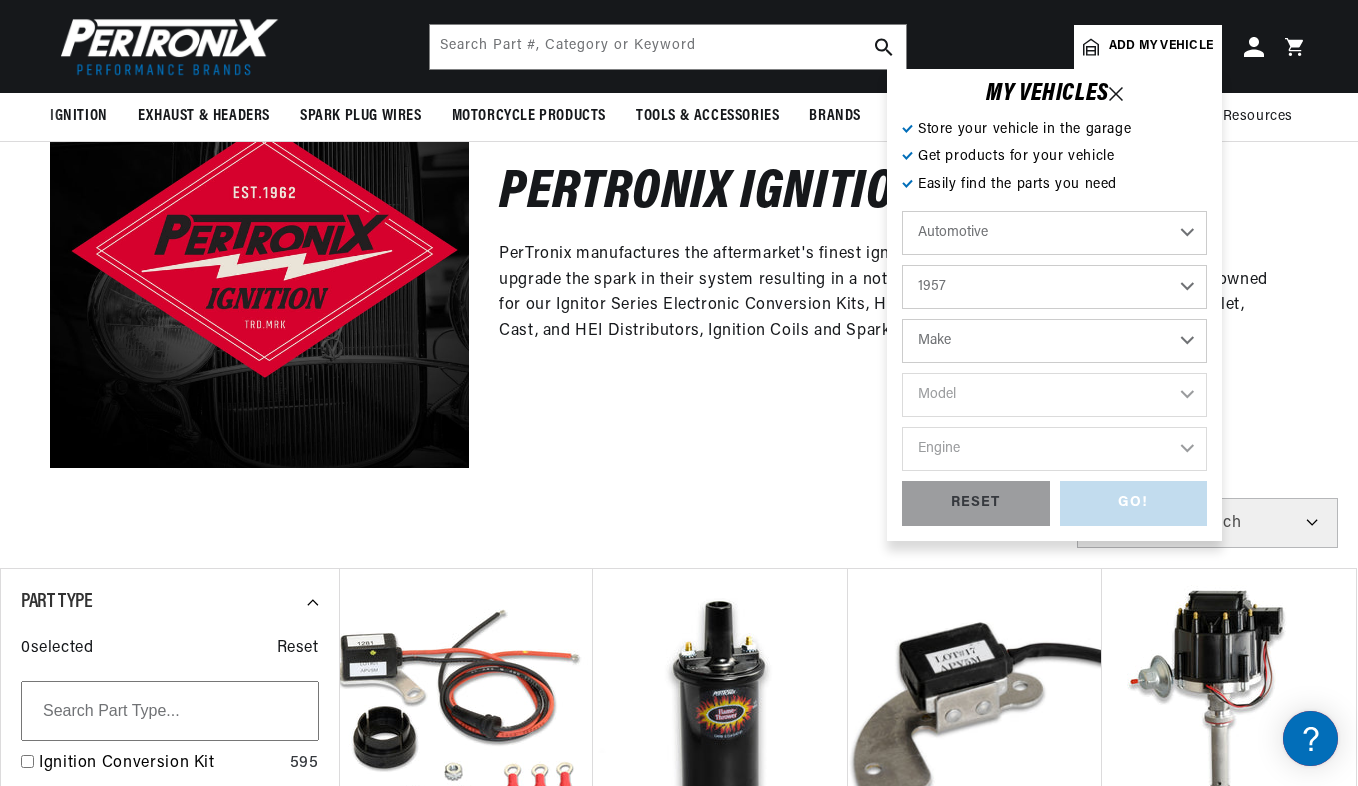 select on "Ford" 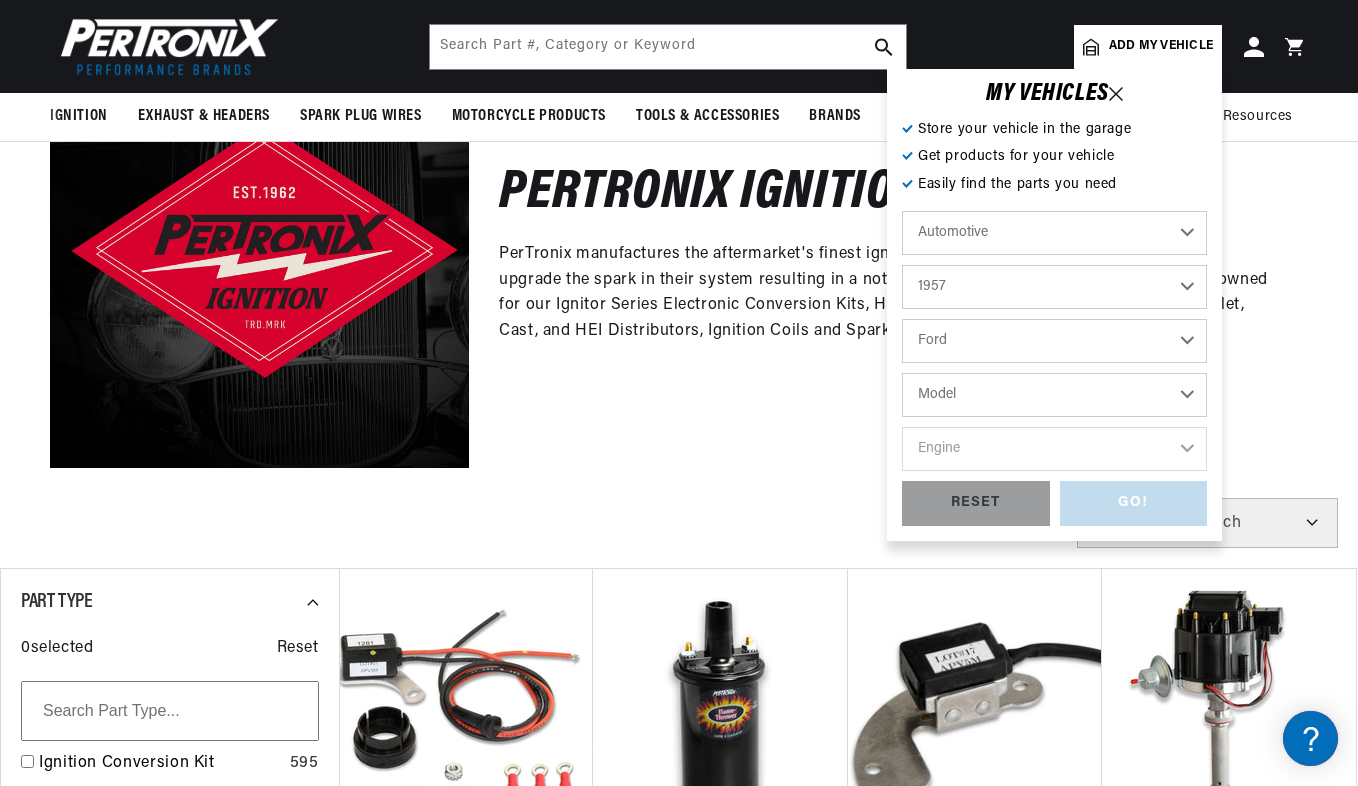 scroll, scrollTop: 0, scrollLeft: 2356, axis: horizontal 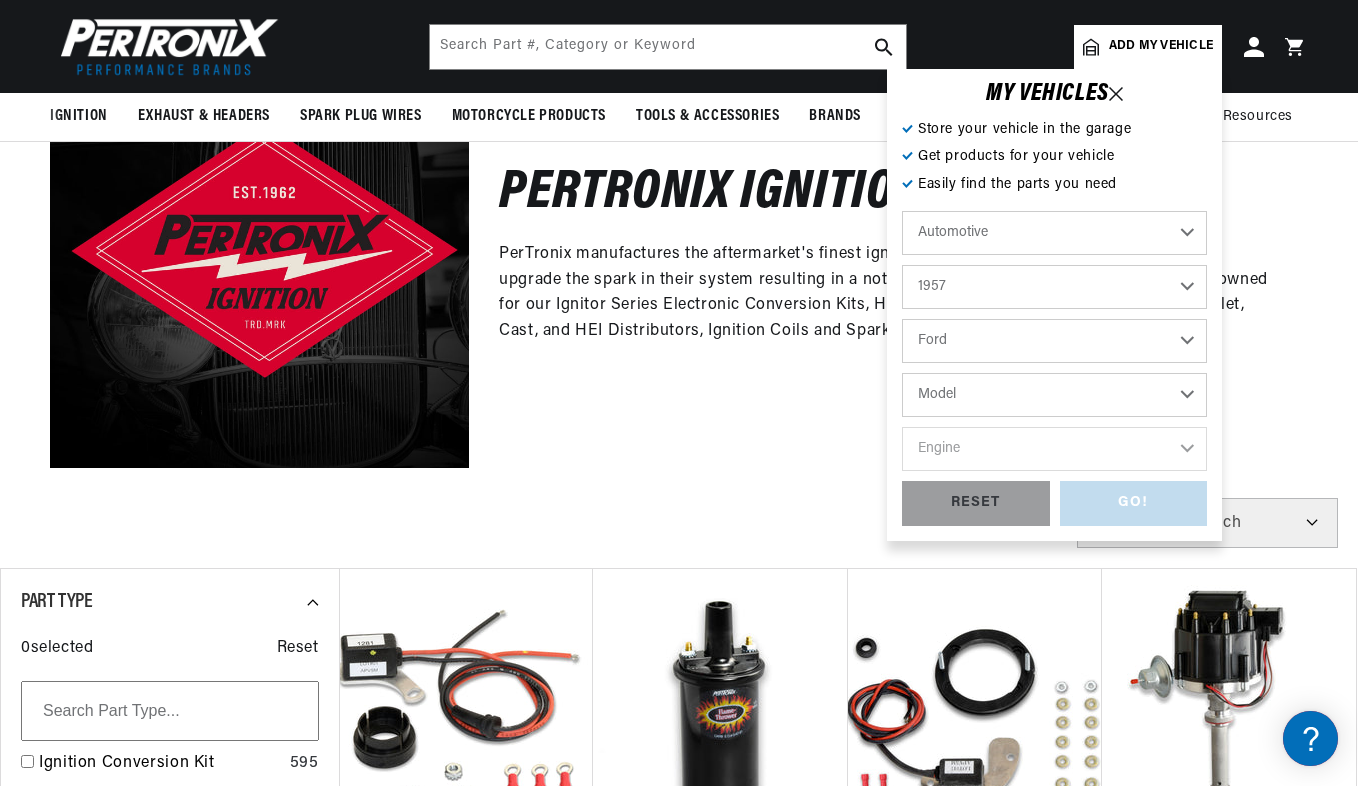 click on "Model
Club
Country Sedan
Country Squire
Courier Sedan Delivery
Custom
Custom 300
Del Rio Wagon
F-100
F-250
F-350
Fairlane
Ranch Wagon
Ranchero
Skyliner
Sunliner
Thunderbird
Victoria" at bounding box center [1054, 395] 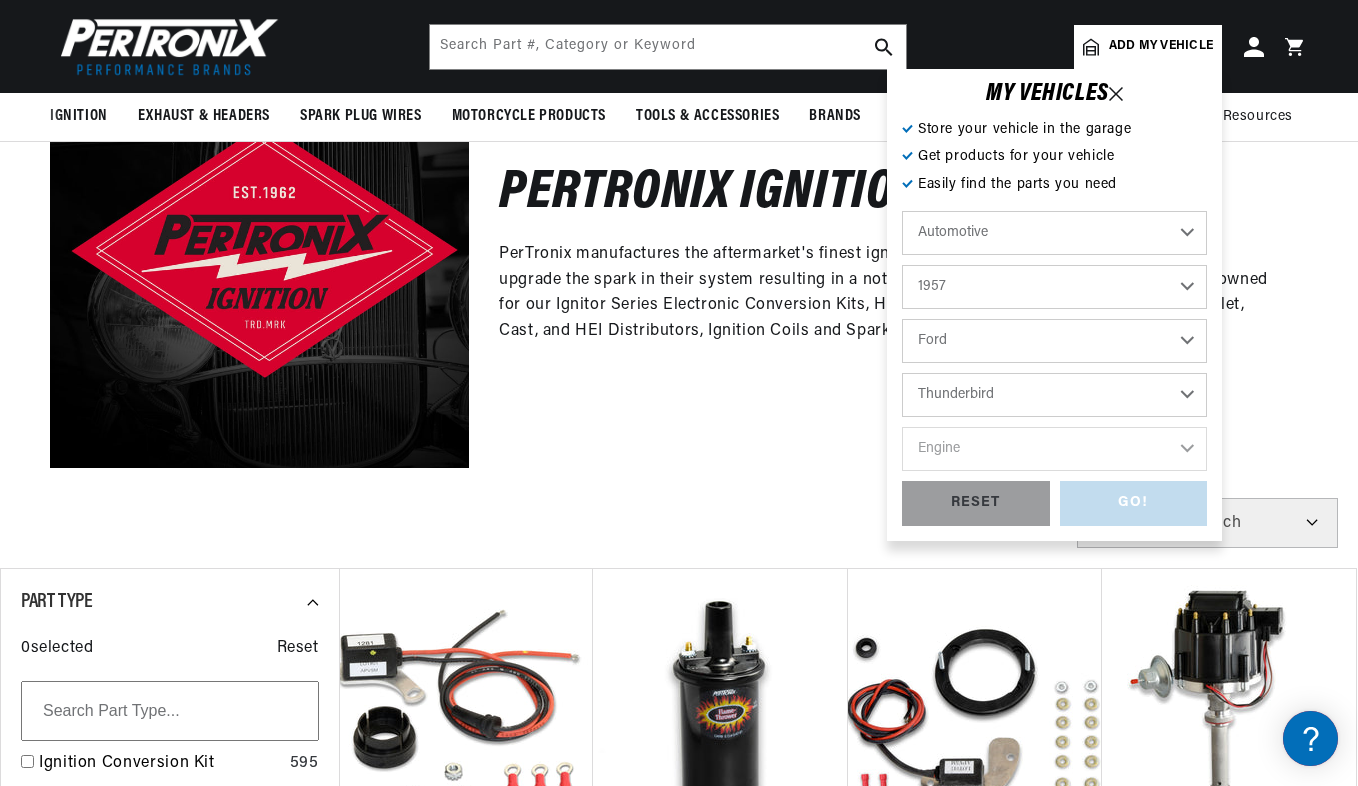 click on "Model
Club
Country Sedan
Country Squire
Courier Sedan Delivery
Custom
Custom 300
Del Rio Wagon
F-100
F-250
F-350
Fairlane
Ranch Wagon
Ranchero
Skyliner
Sunliner
Thunderbird
Victoria" at bounding box center [1054, 395] 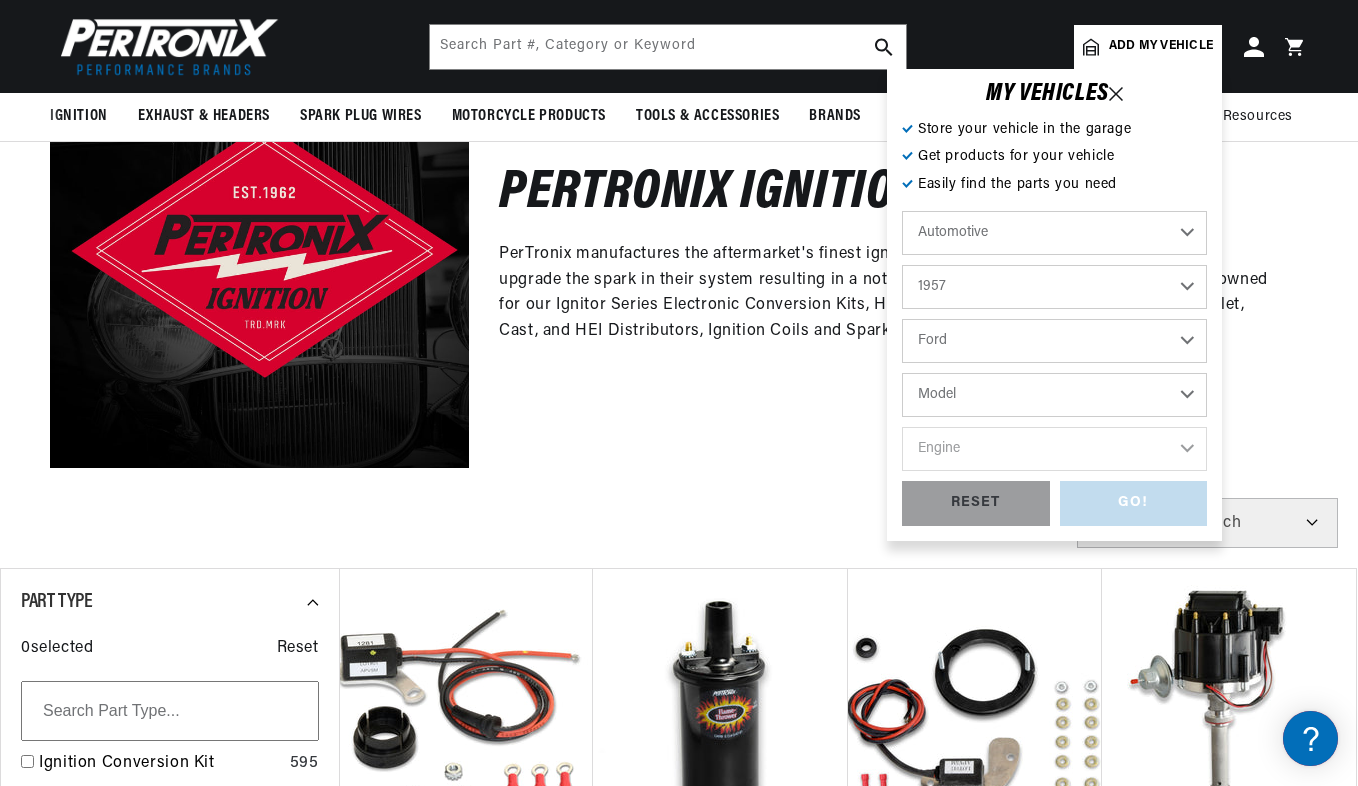 select on "Thunderbird" 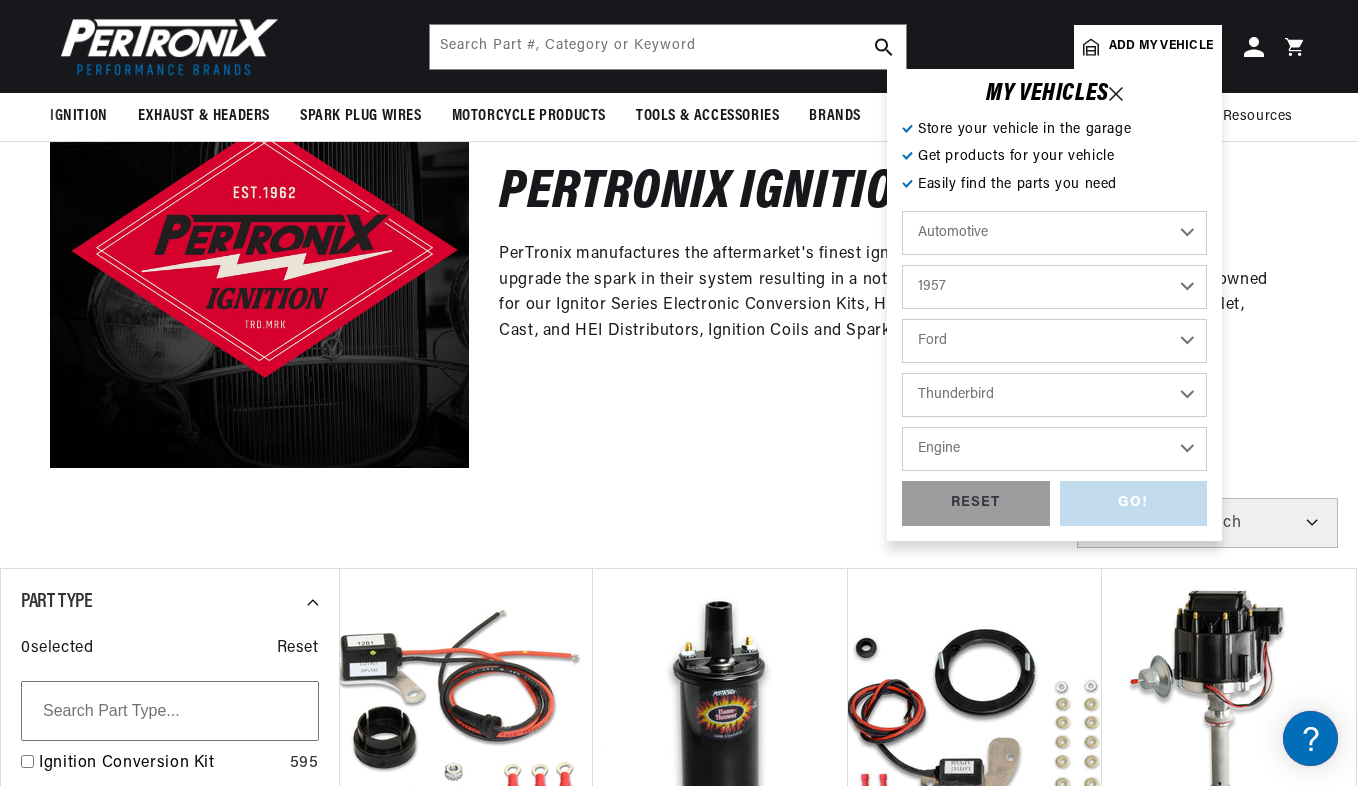 scroll, scrollTop: 0, scrollLeft: 398, axis: horizontal 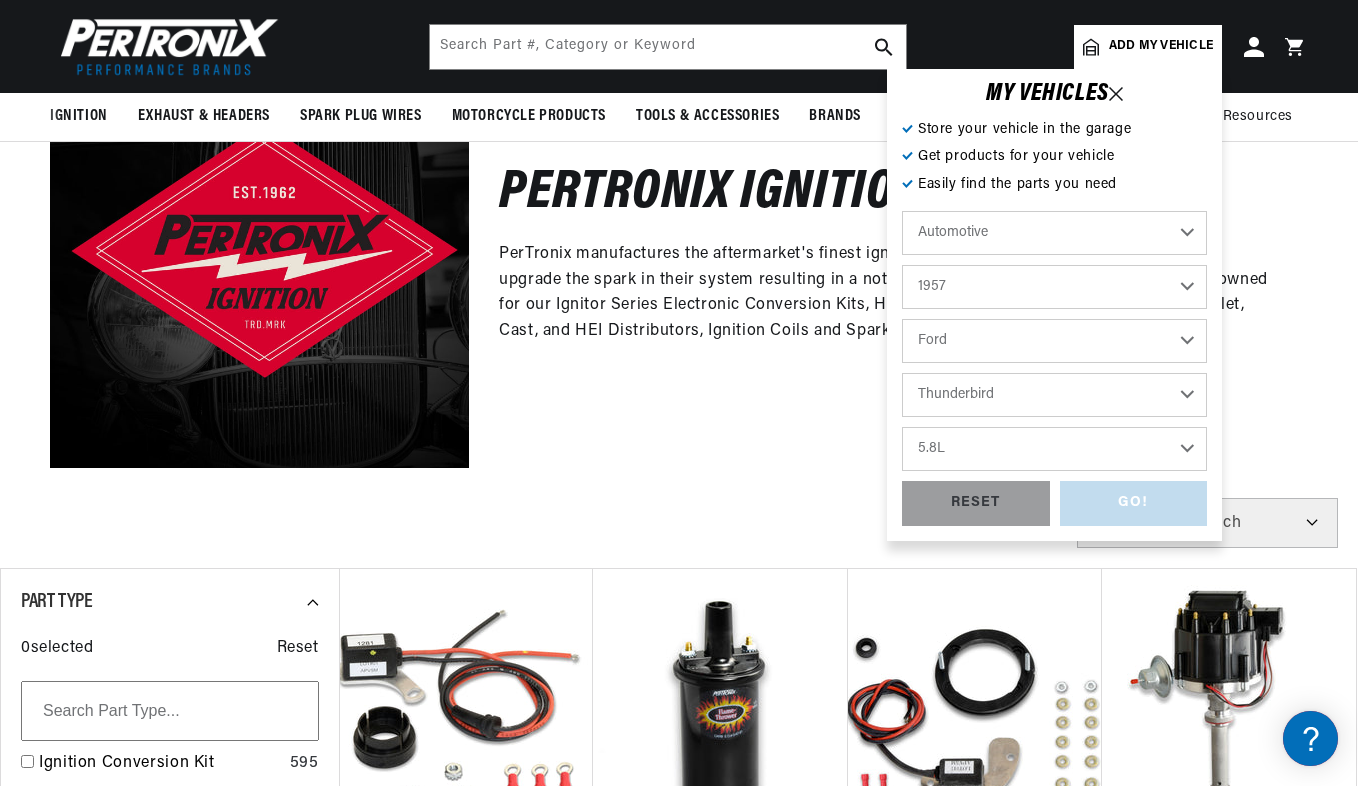 click on "Engine
4.8L
5.4L
5.8L" at bounding box center [1054, 449] 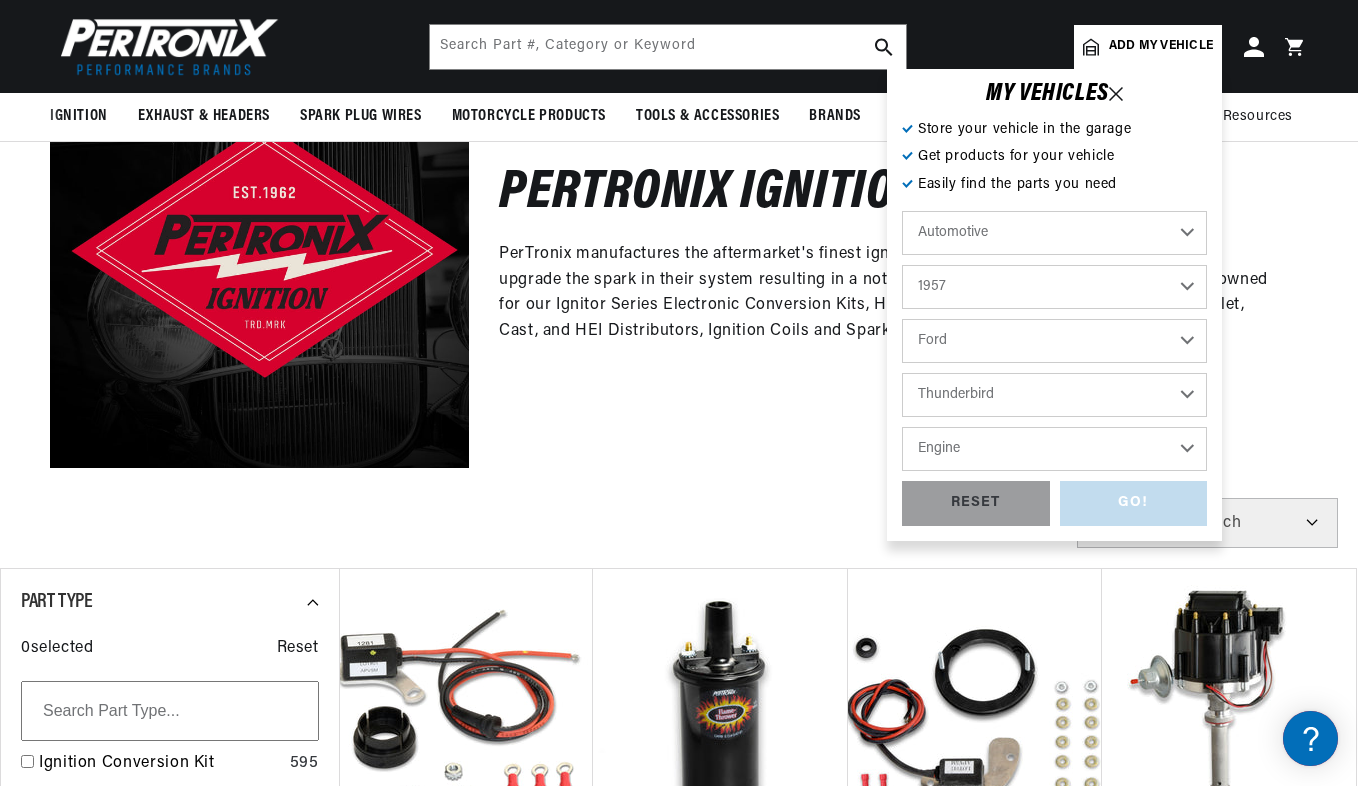 select on "5.8L" 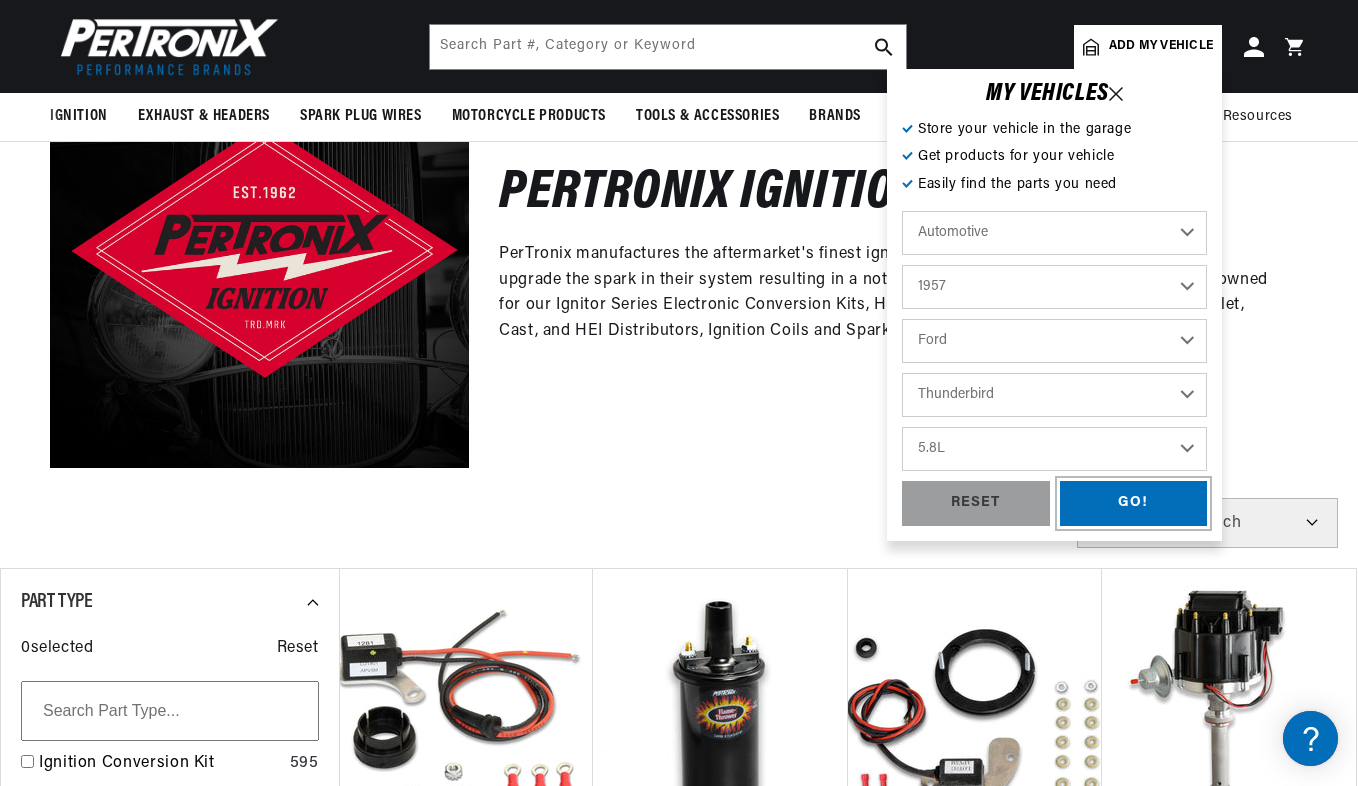 click on "GO!" at bounding box center (1134, 503) 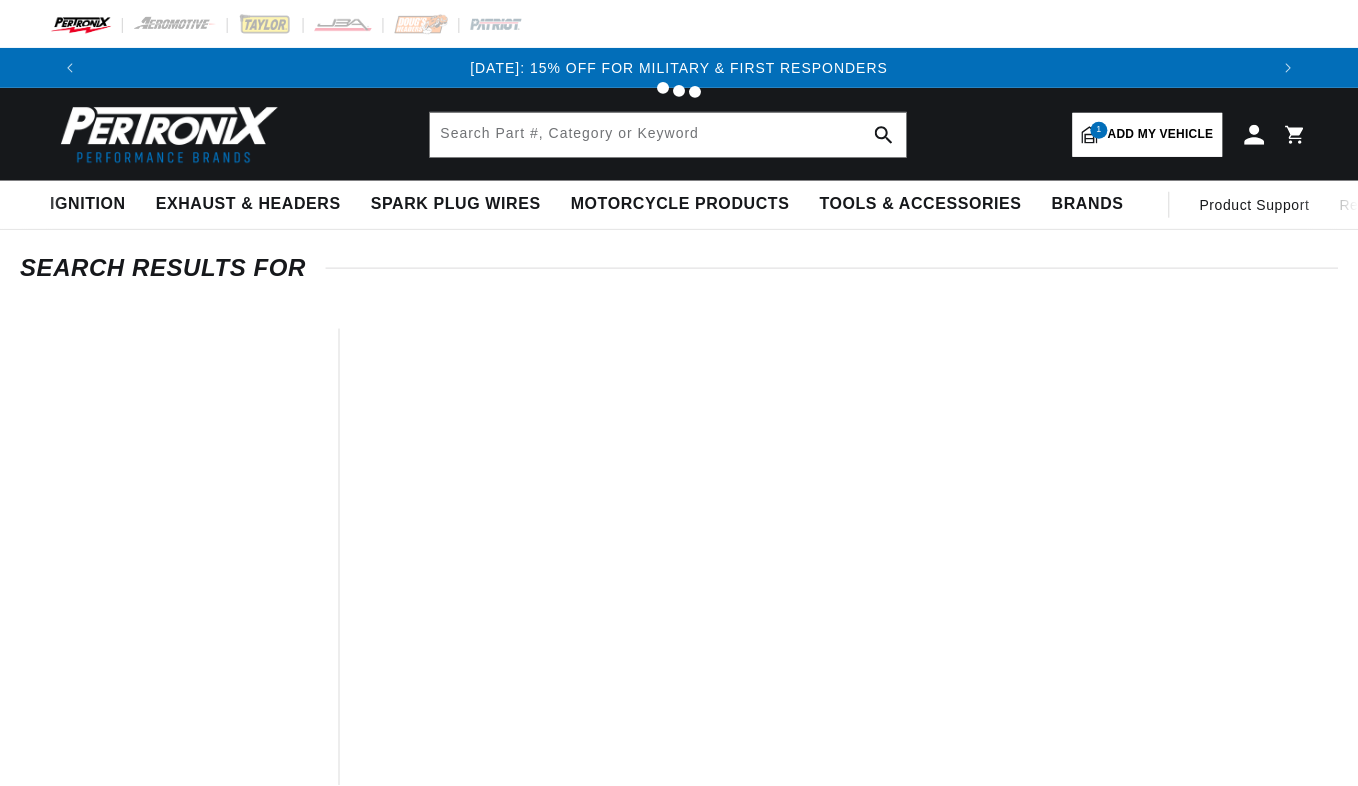 scroll, scrollTop: 0, scrollLeft: 0, axis: both 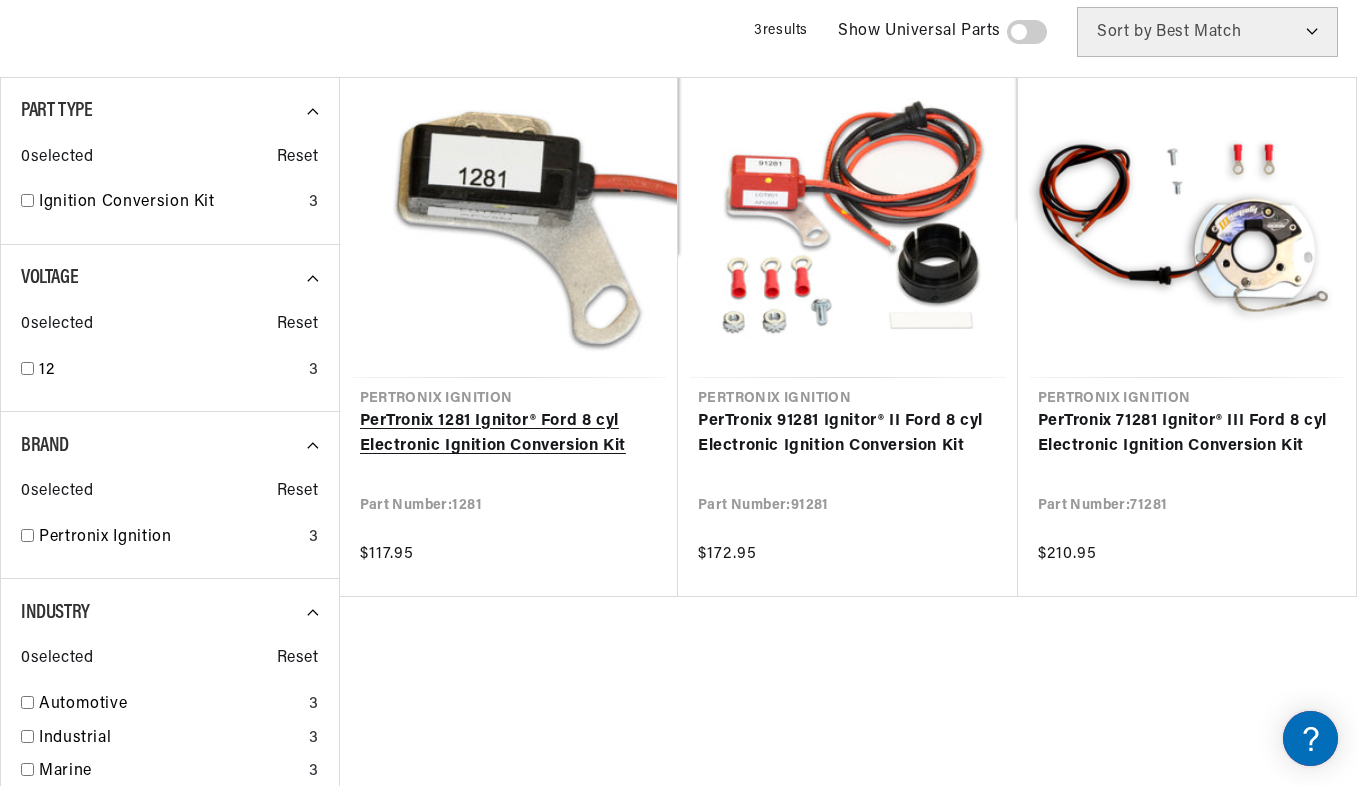 click on "PerTronix 1281 Ignitor® Ford 8 cyl Electronic Ignition Conversion Kit" at bounding box center [509, 434] 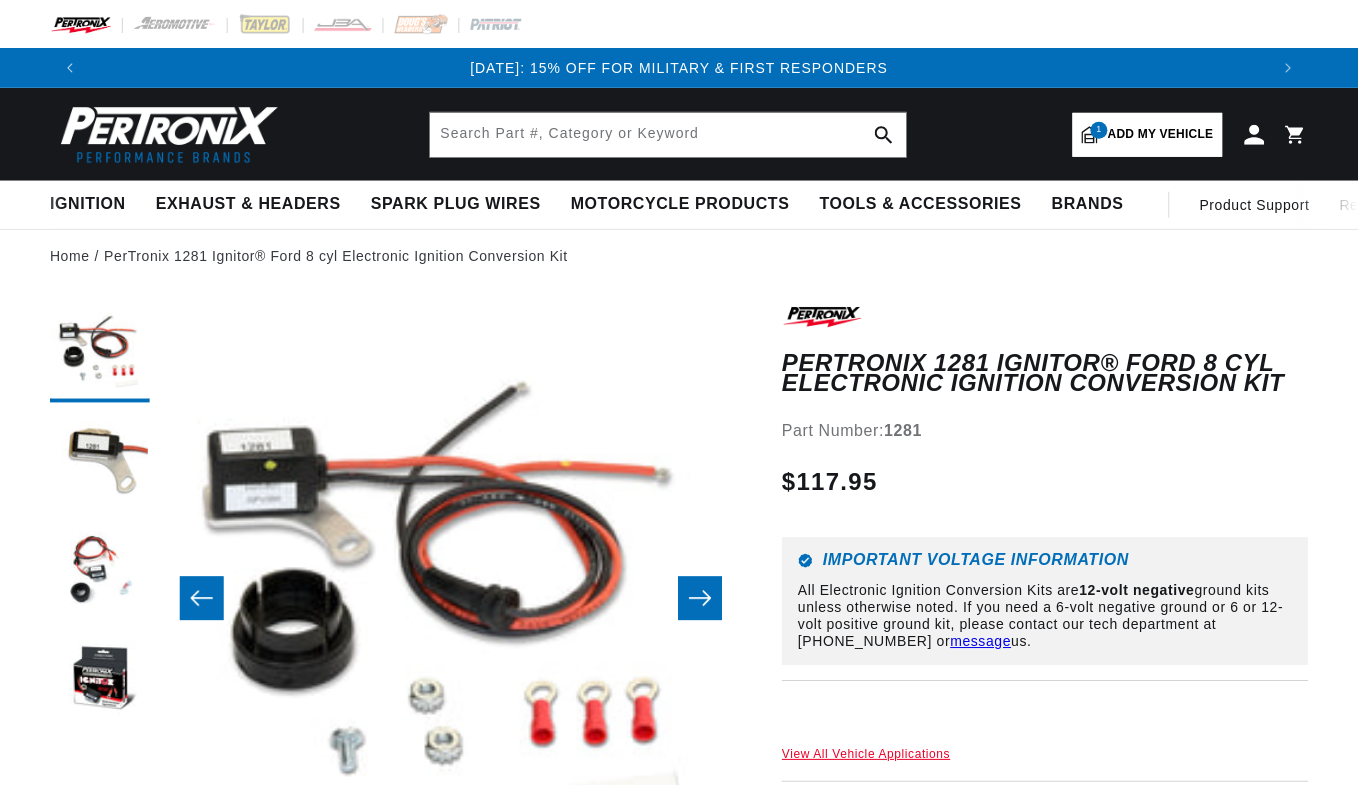 scroll, scrollTop: 0, scrollLeft: 0, axis: both 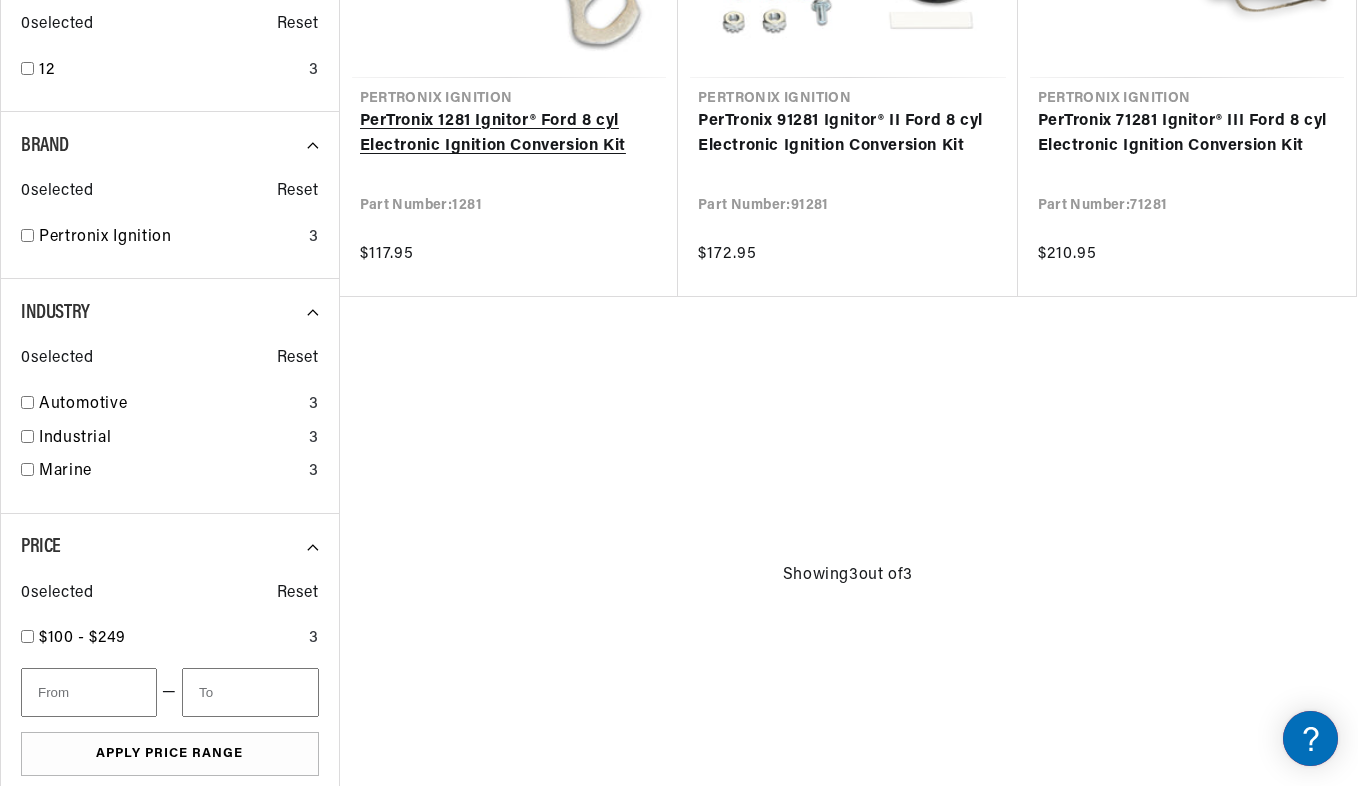 click on "PerTronix 1281 Ignitor® Ford 8 cyl Electronic Ignition Conversion Kit" at bounding box center (509, 134) 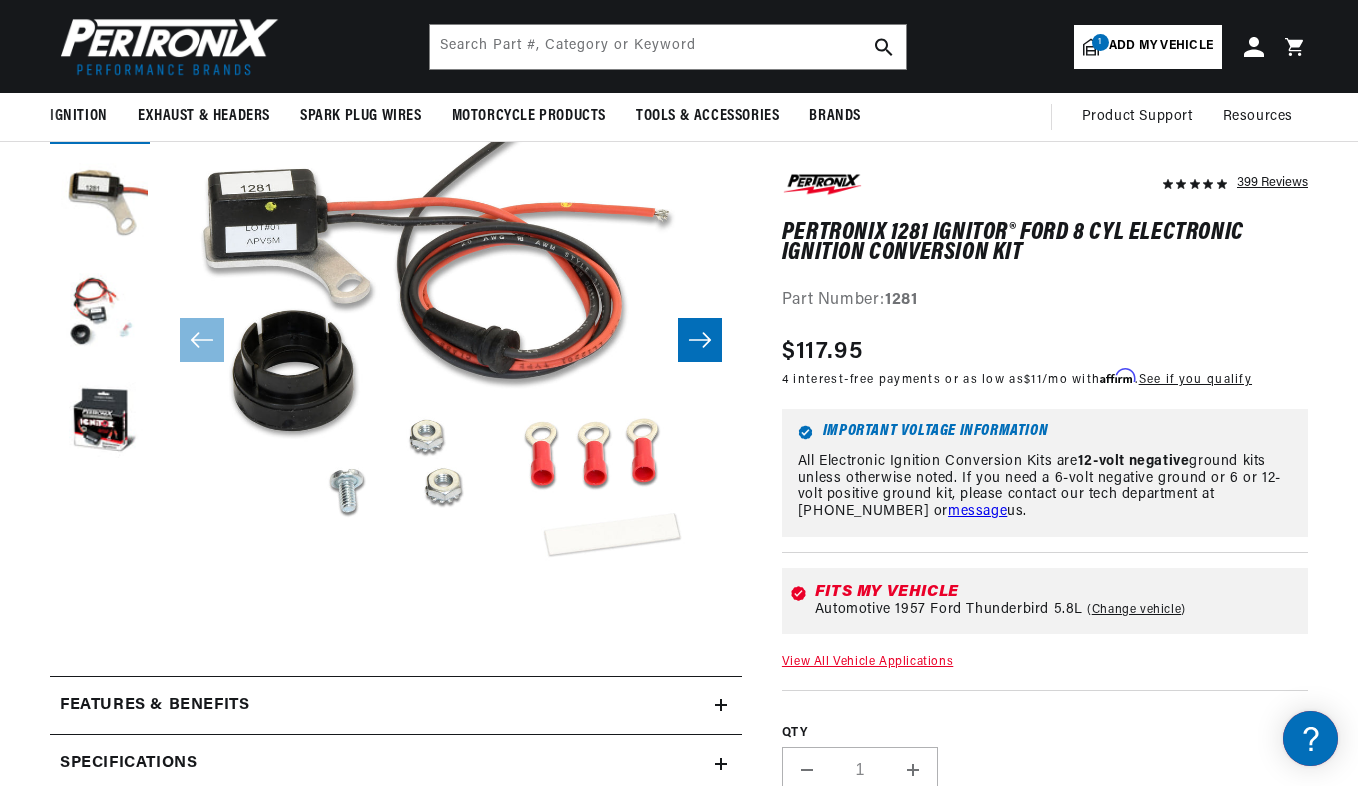 scroll, scrollTop: 200, scrollLeft: 0, axis: vertical 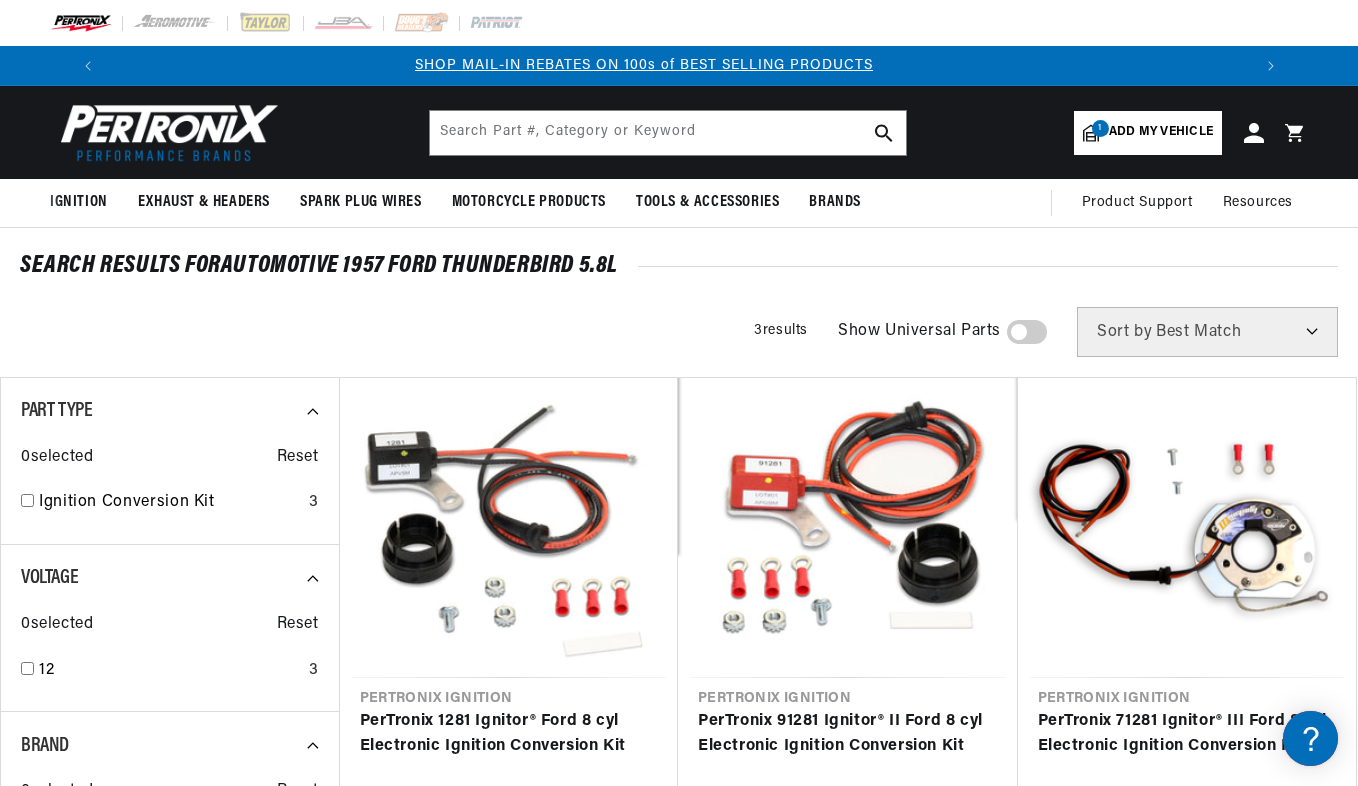 click on "Add my vehicle" at bounding box center [1161, 132] 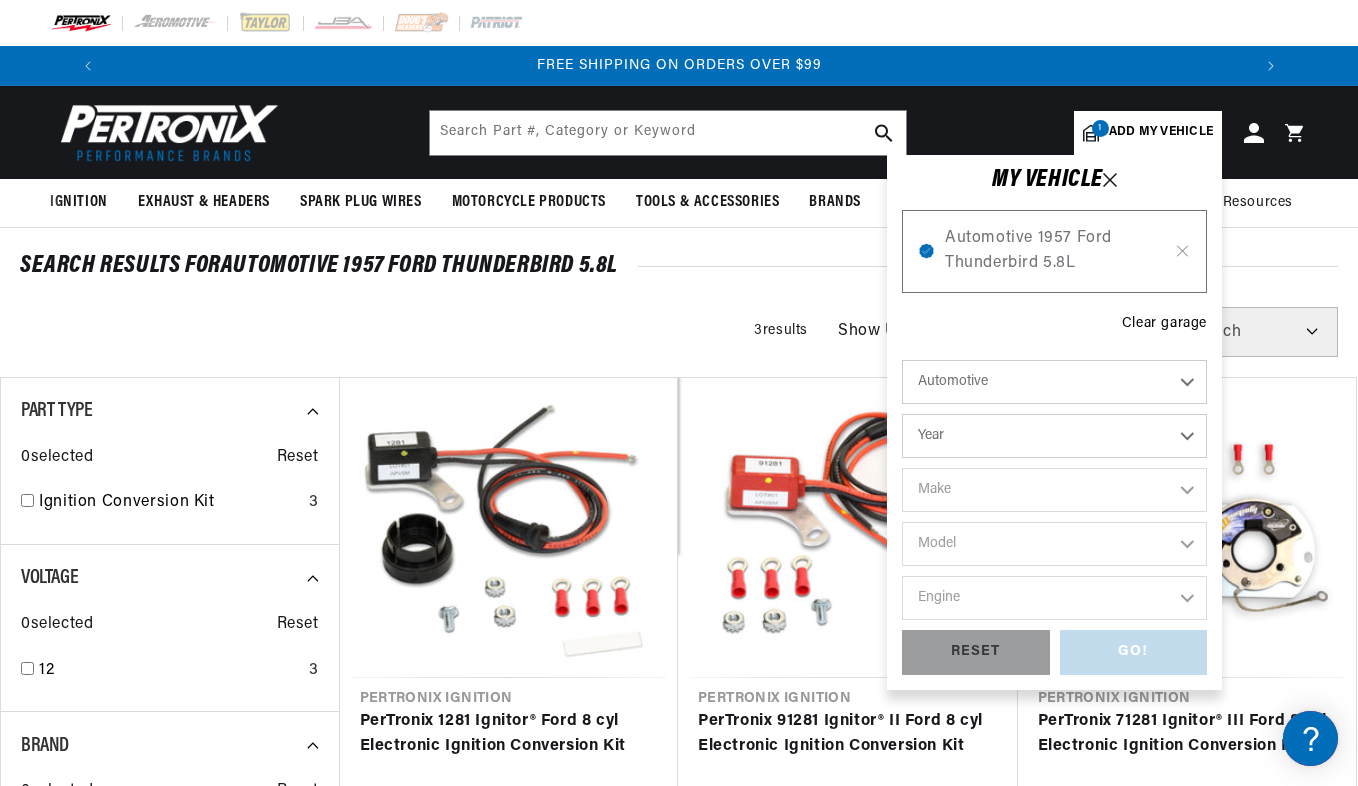 scroll, scrollTop: 0, scrollLeft: 2356, axis: horizontal 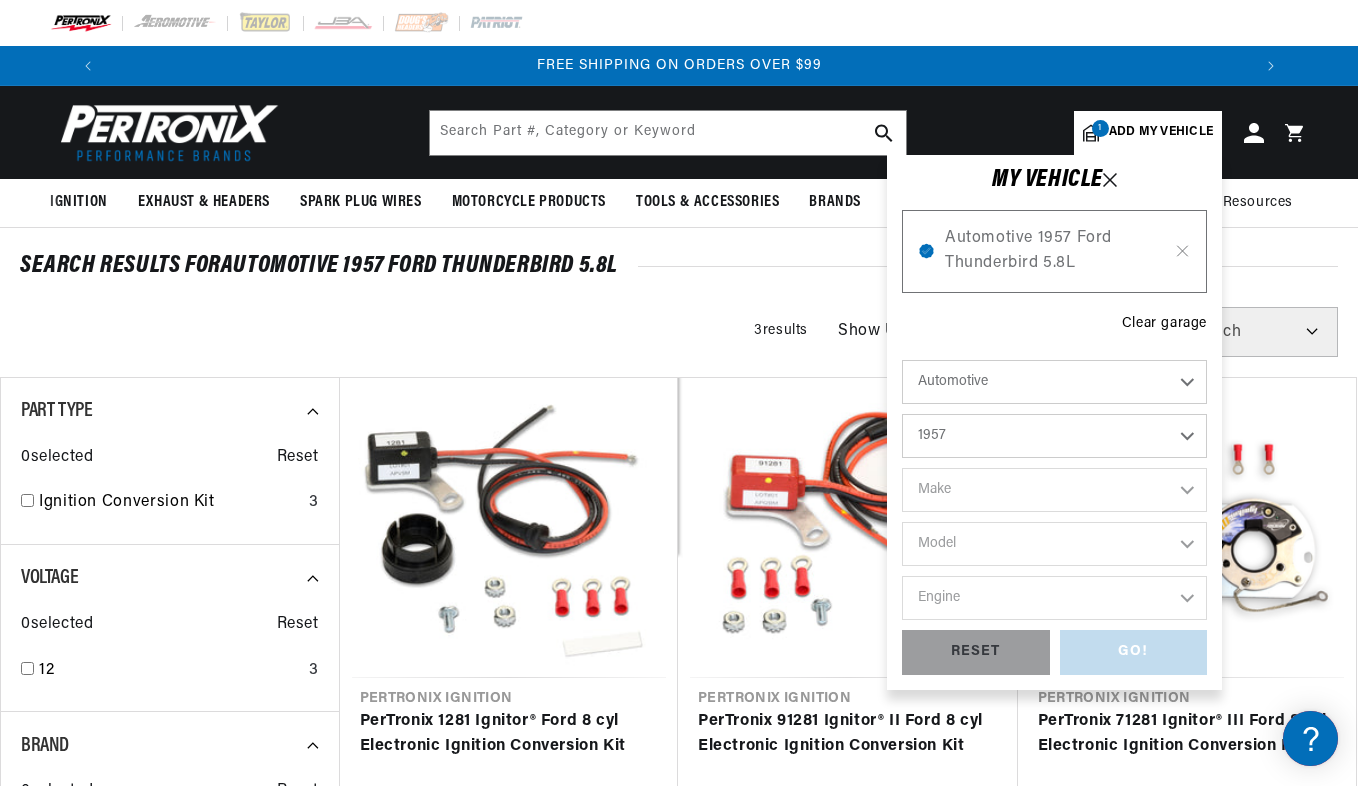 click on "Year
2022
2021
2020
2019
2018
2017
2016
2015
2014
2013
2012
2011
2010
2009
2008
2007
2006
2005
2004
2003
2002
2001
2000
1999
1998
1997
1996
1995
1994
1993
1992
1991
1990
1989
1988
1987
1986 1985" at bounding box center (1054, 436) 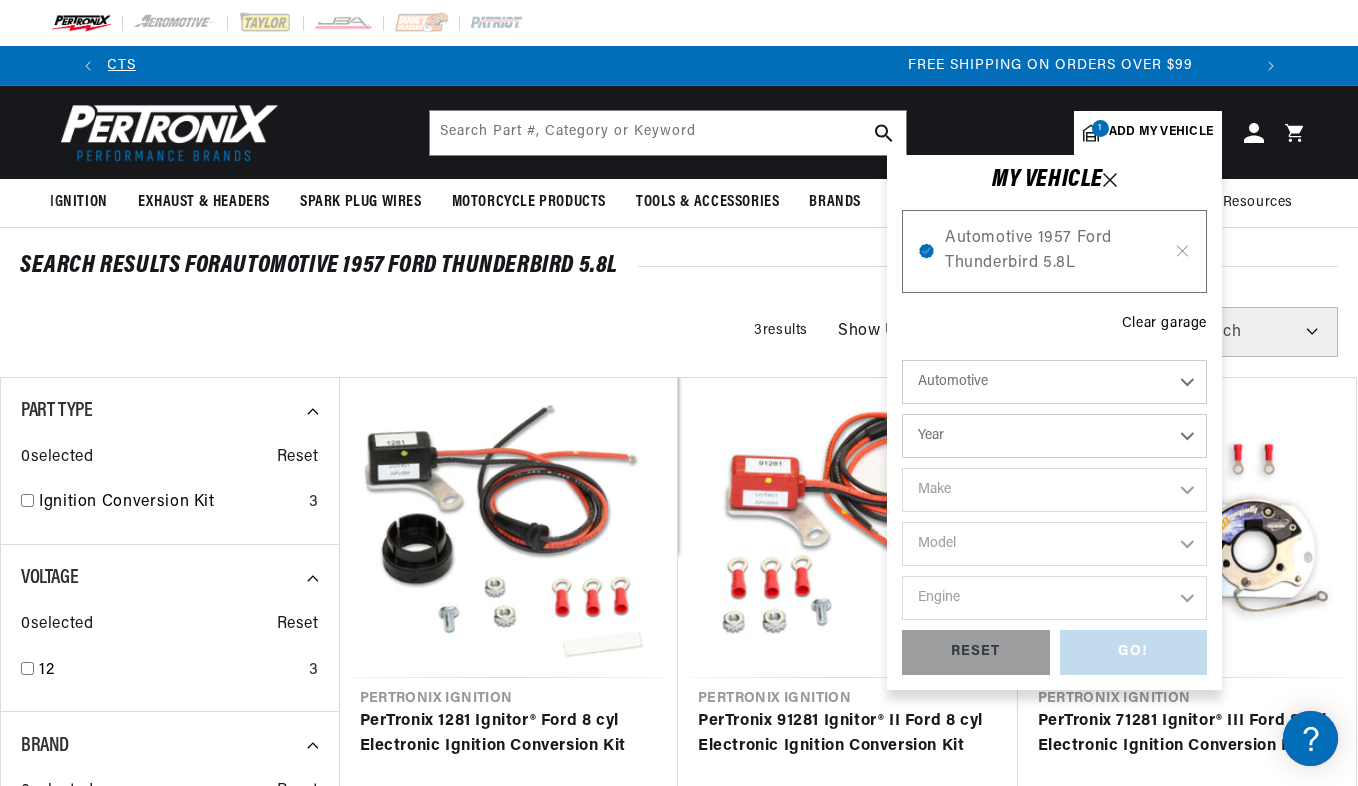 select on "1957" 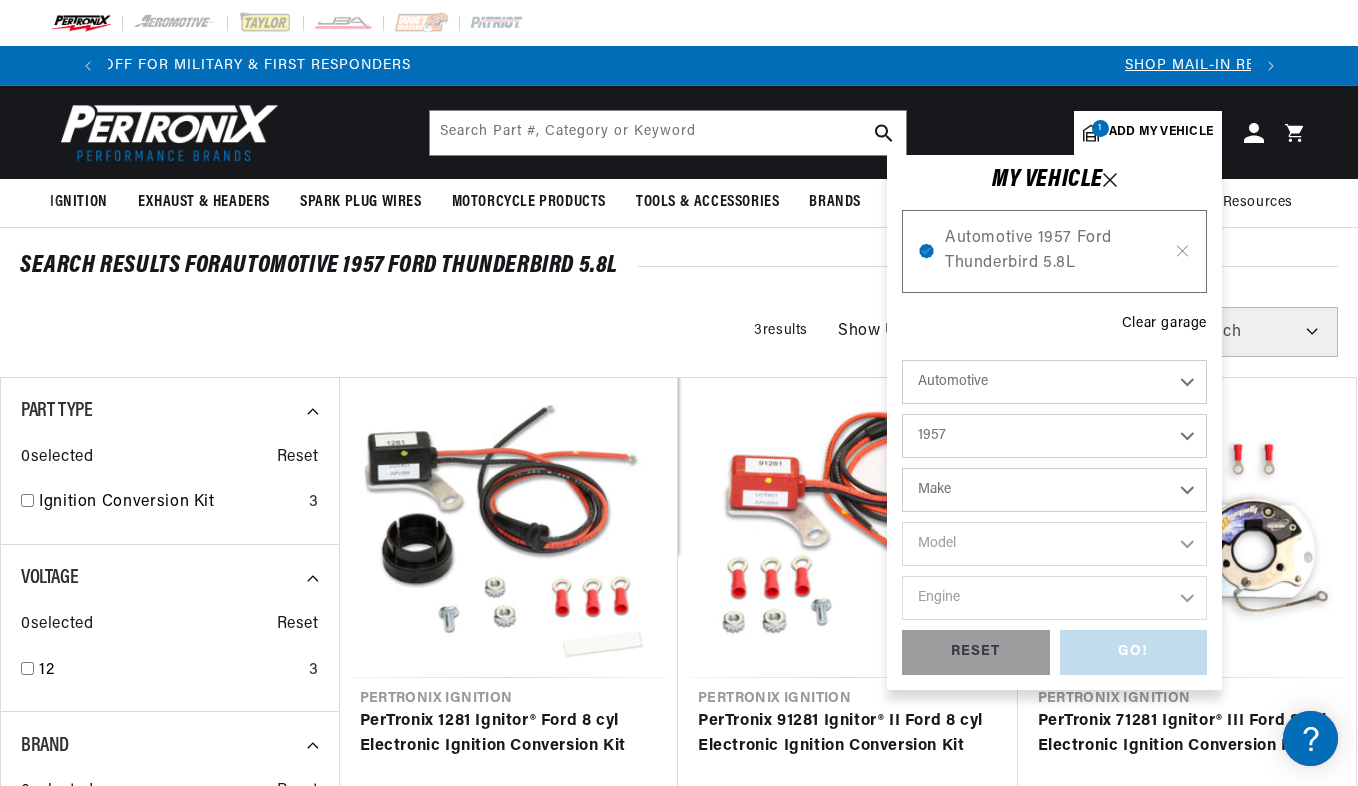 scroll, scrollTop: 0, scrollLeft: 0, axis: both 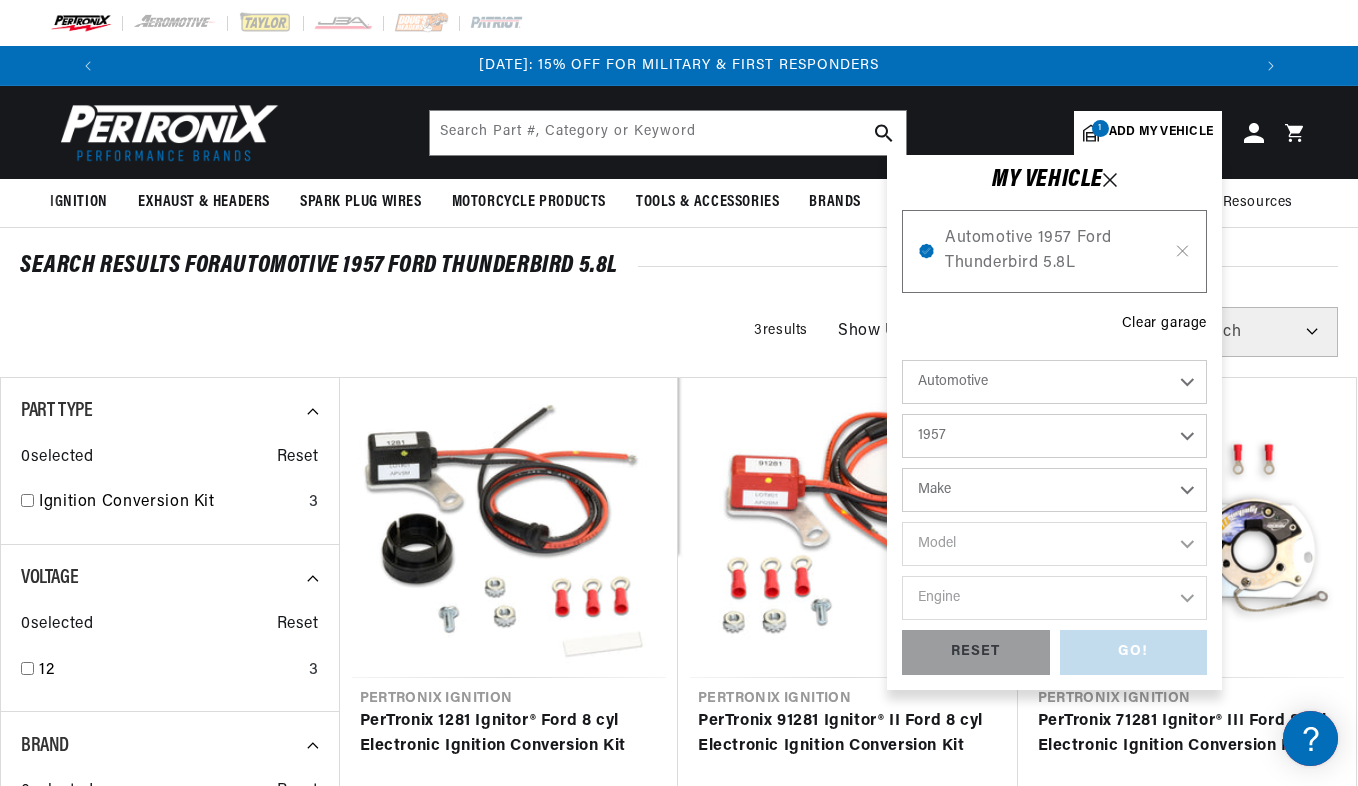 click on "Make
Alfa Romeo
Aston Martin
Austin Healey
Buick
Cadillac
Chevrolet
Chrysler
Dodge
Fiat
Ford
GMC
Jaguar
Jeep
Lancia
Maserati
Mercedes-Benz
Mercury
MG
Morgan
Morris
Oldsmobile
Plymouth
Pontiac
Porsche
Rolls-Royce
Simca
Studebaker
Triumph
Volkswagen" at bounding box center [1054, 490] 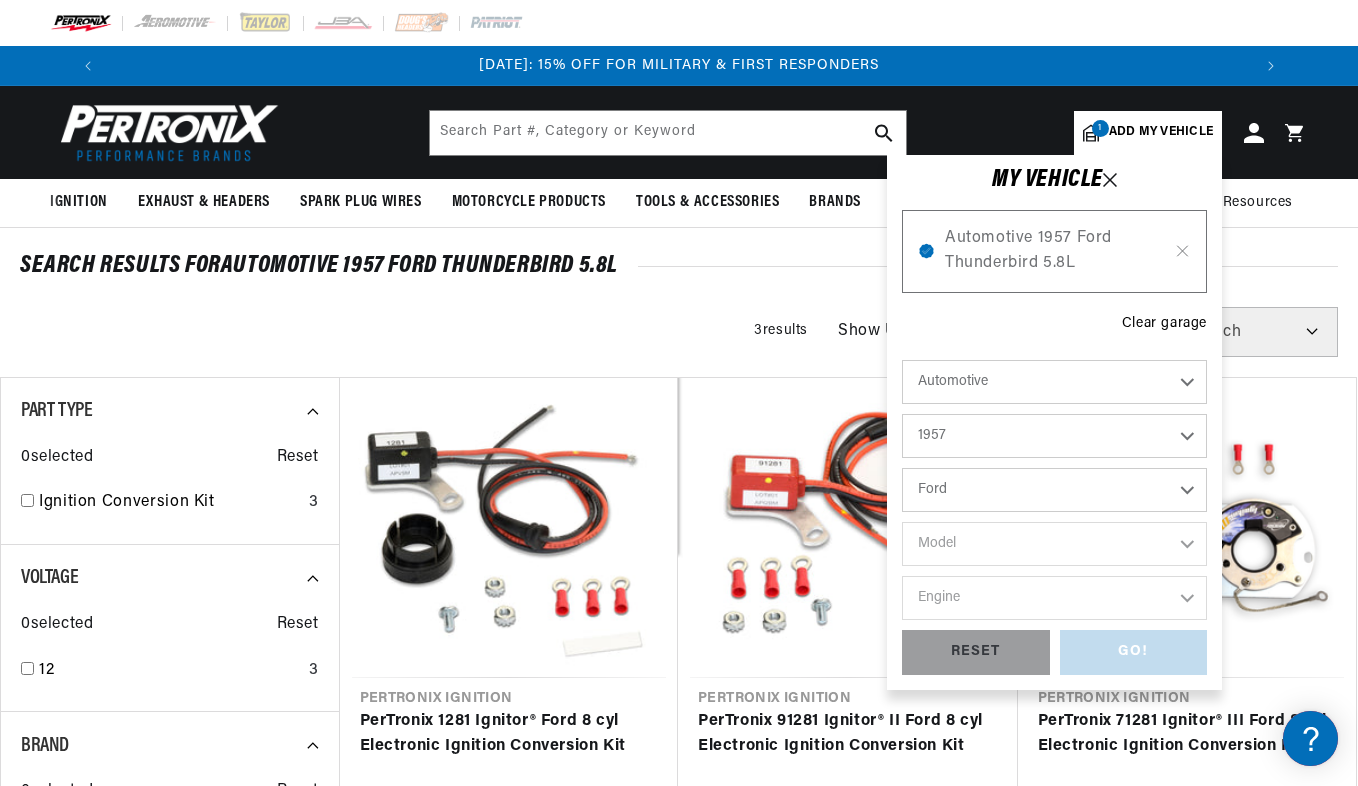 click on "Make
Alfa Romeo
Aston Martin
Austin Healey
Buick
Cadillac
Chevrolet
Chrysler
Dodge
Fiat
Ford
GMC
Jaguar
Jeep
Lancia
Maserati
Mercedes-Benz
Mercury
MG
Morgan
Morris
Oldsmobile
Plymouth
Pontiac
Porsche
Rolls-Royce
Simca
Studebaker
Triumph
Volkswagen" at bounding box center [1054, 490] 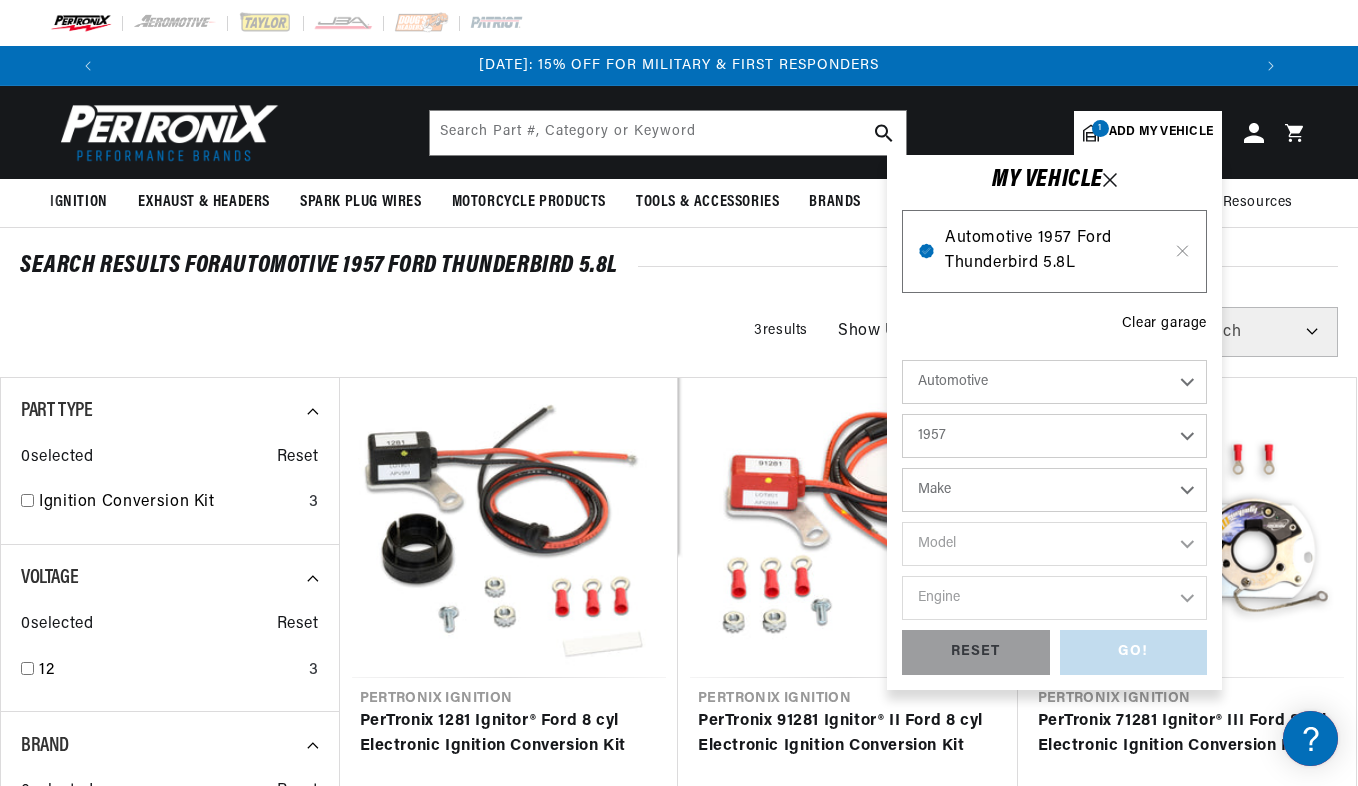 select on "Ford" 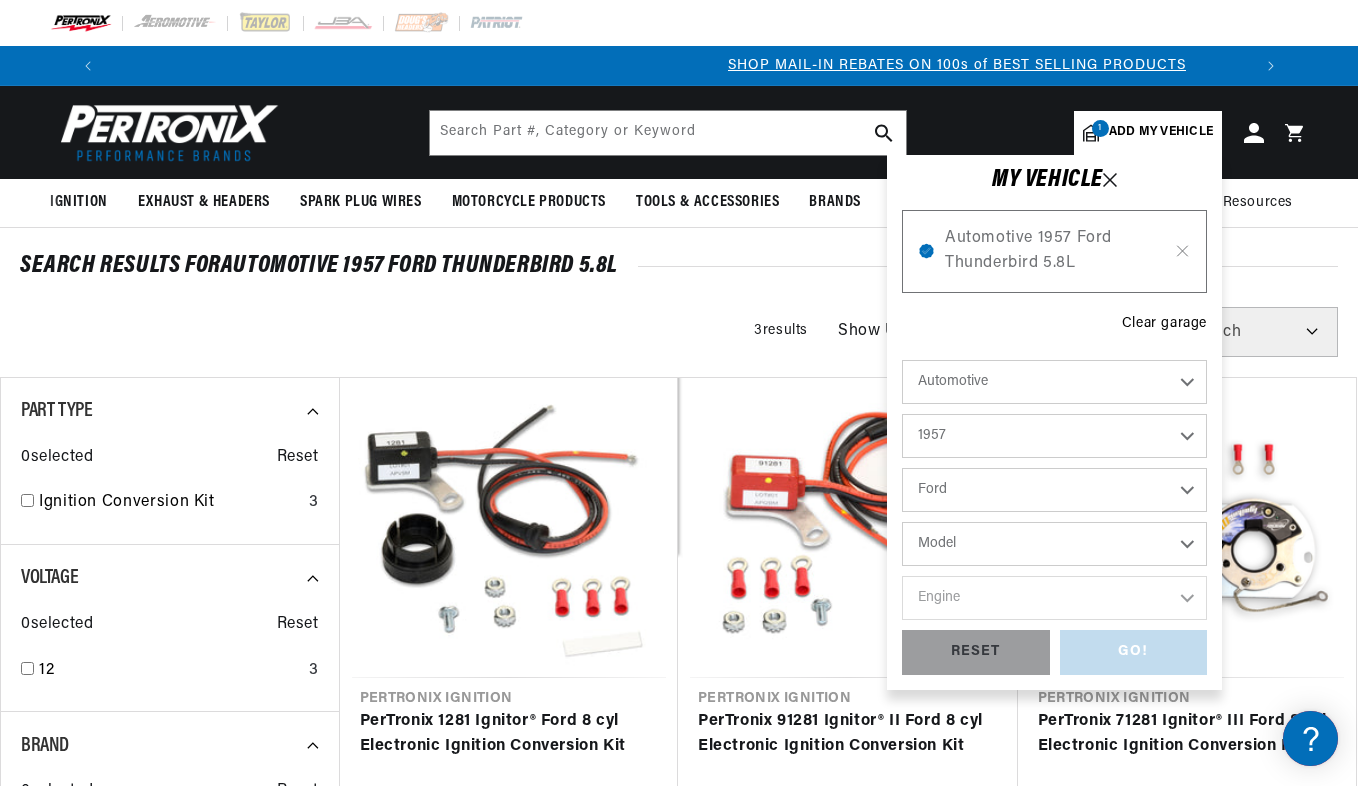 click on "Model
Club
Country Sedan
Country Squire
Courier Sedan Delivery
Custom
Custom 300
Del Rio Wagon
F-100
F-250
F-350
Fairlane
Ranch Wagon
Ranchero
Skyliner
Sunliner
Thunderbird
Victoria" at bounding box center (1054, 544) 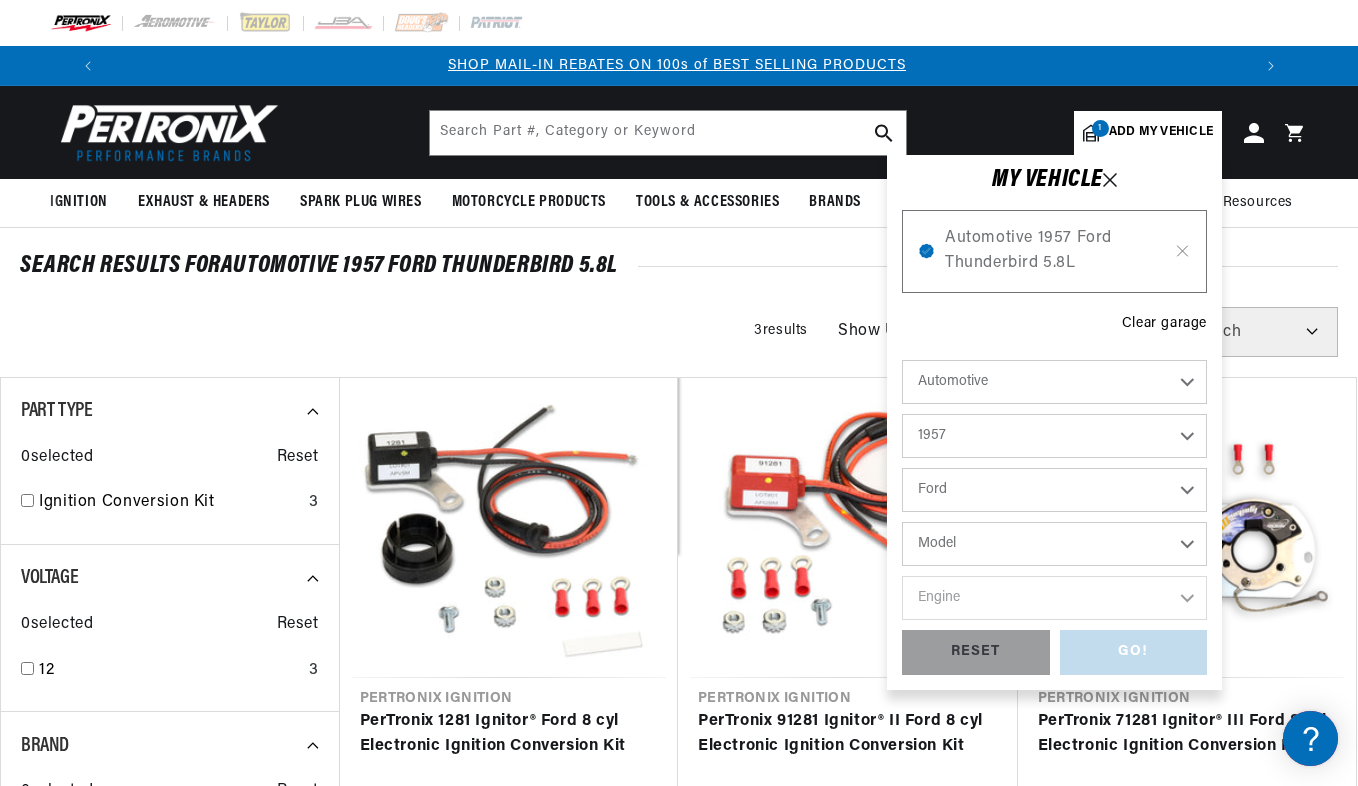 scroll, scrollTop: 0, scrollLeft: 1178, axis: horizontal 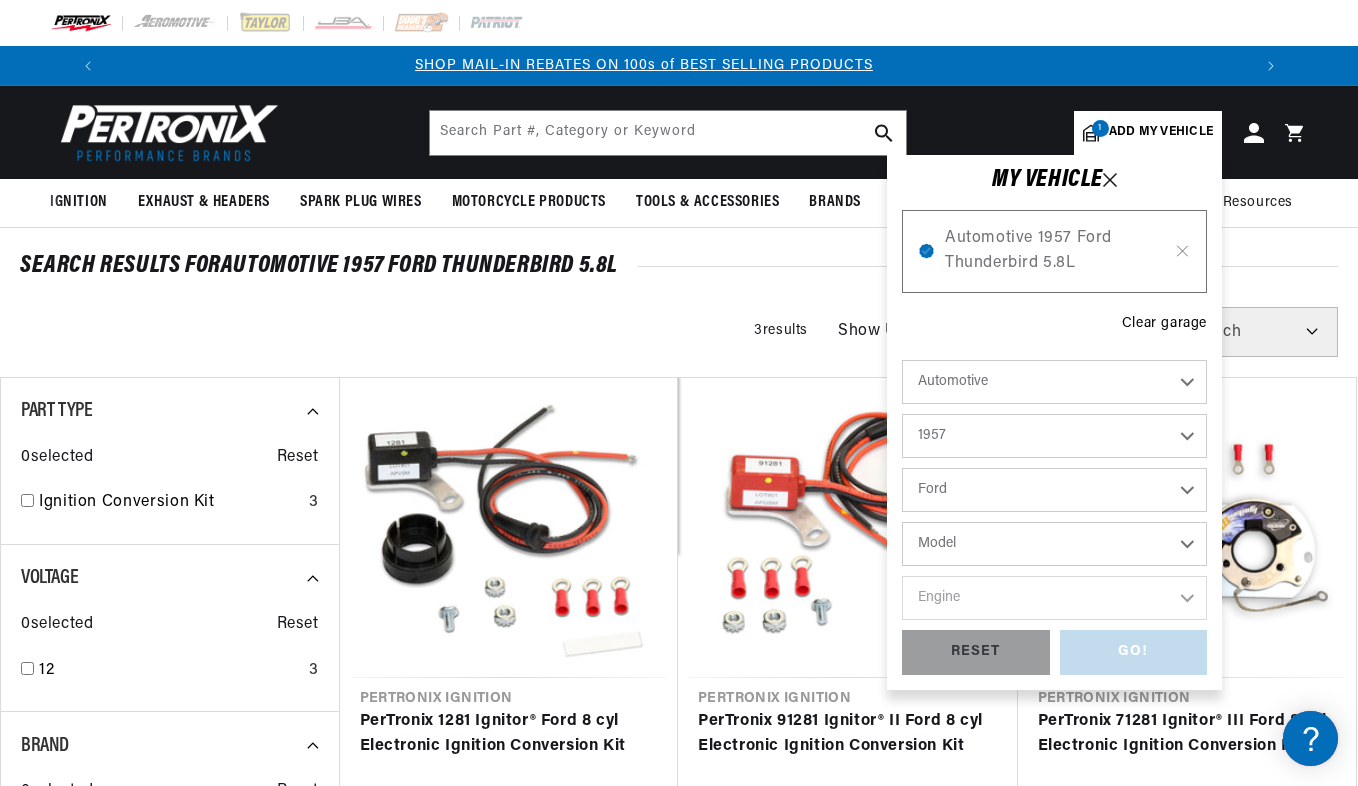 select on "Thunderbird" 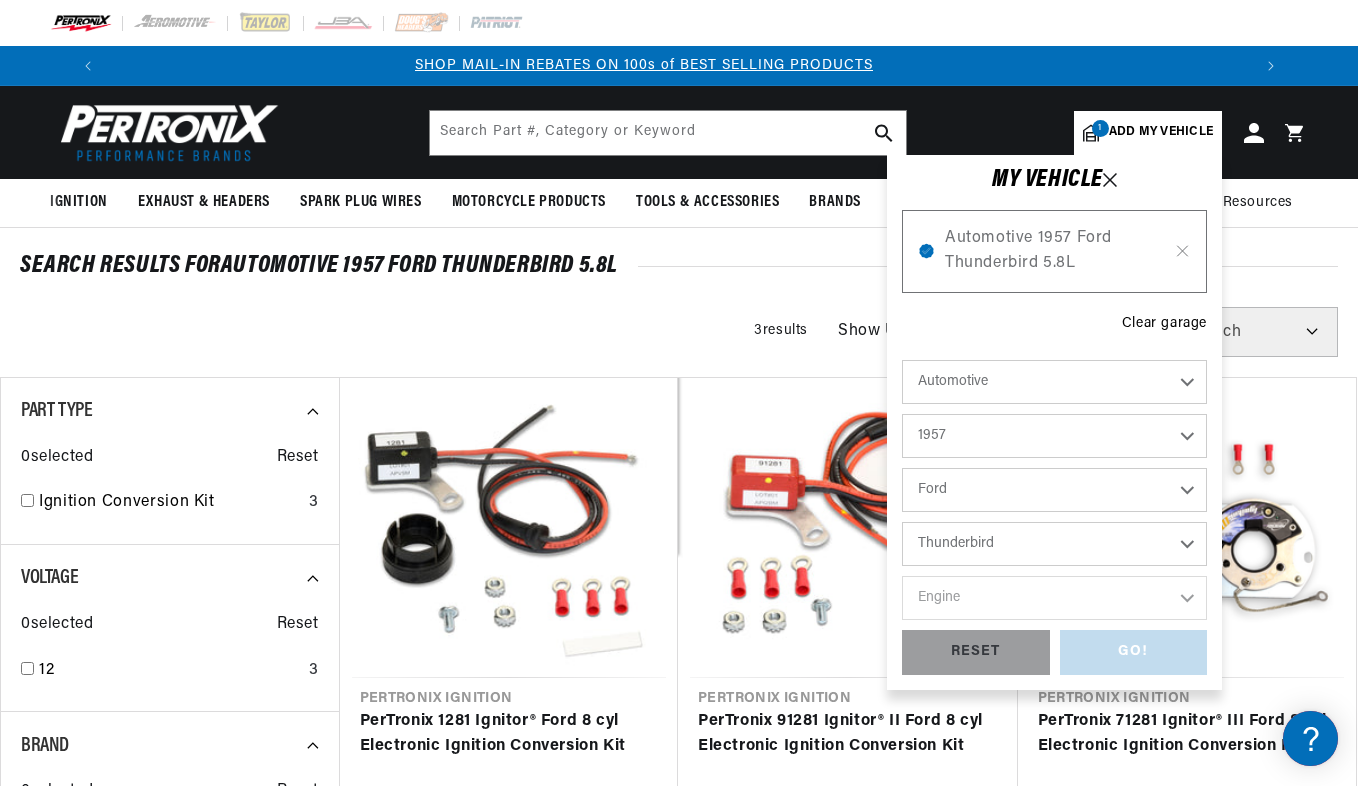 click on "Model
Club
Country Sedan
Country Squire
Courier Sedan Delivery
Custom
Custom 300
Del Rio Wagon
F-100
F-250
F-350
Fairlane
Ranch Wagon
Ranchero
Skyliner
Sunliner
Thunderbird
Victoria" at bounding box center [1054, 544] 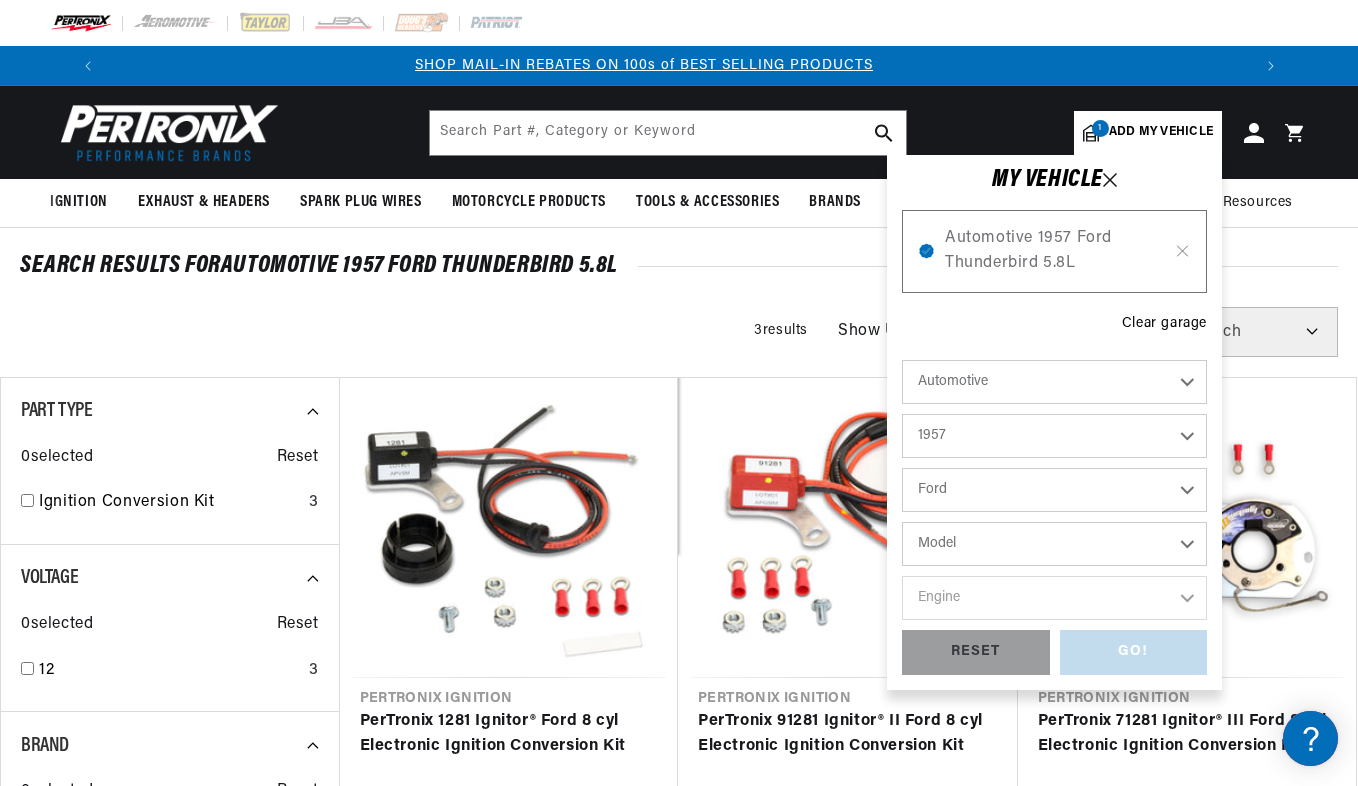 select on "Thunderbird" 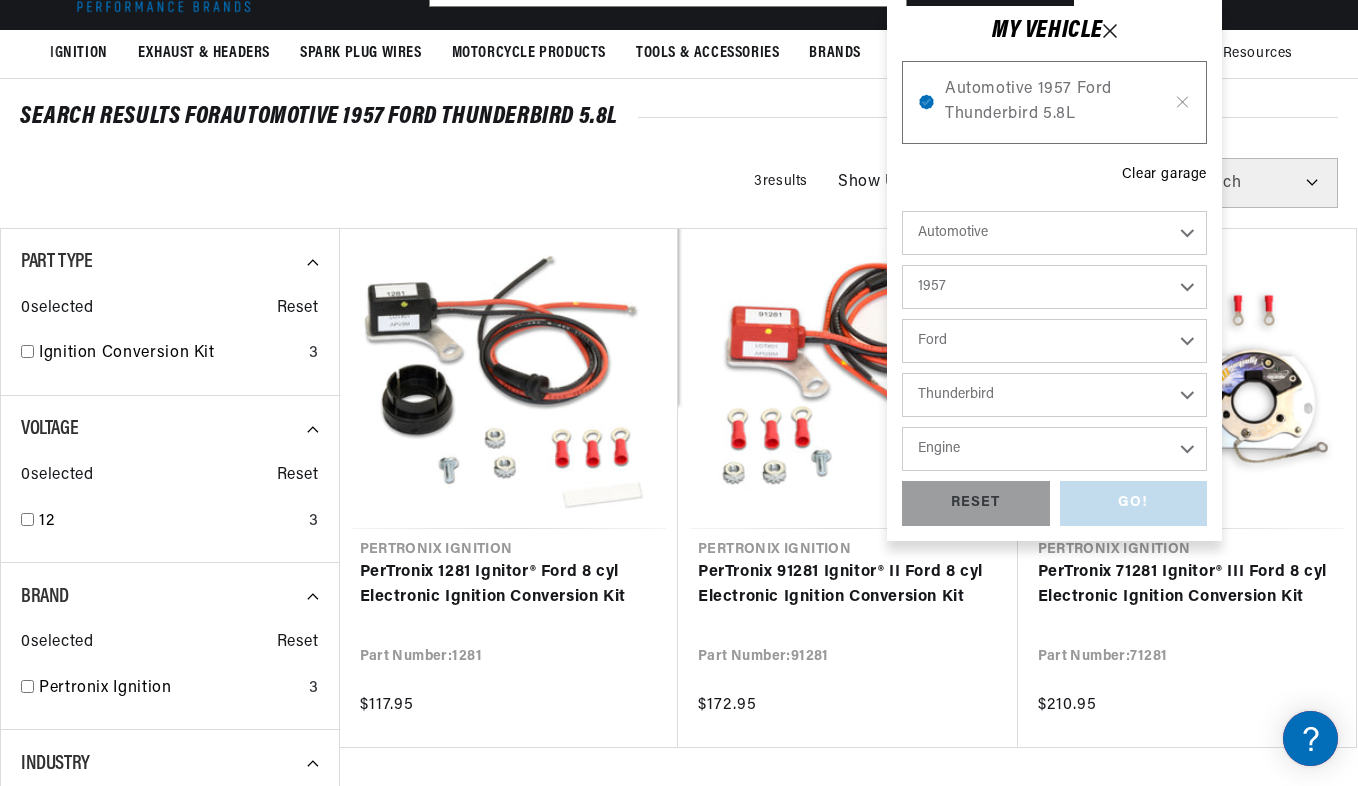 scroll, scrollTop: 200, scrollLeft: 0, axis: vertical 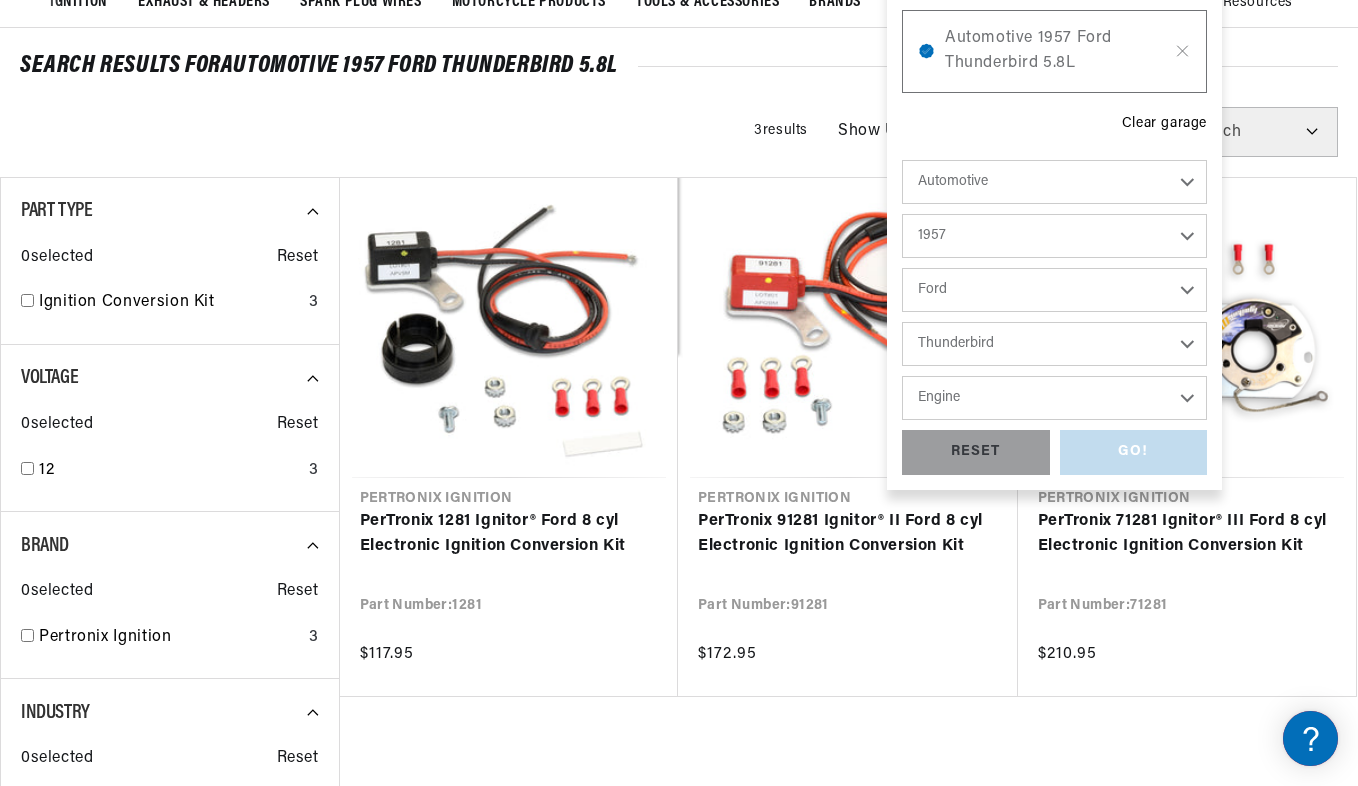 click on "Engine
4.8L
5.4L
5.8L" at bounding box center [1054, 398] 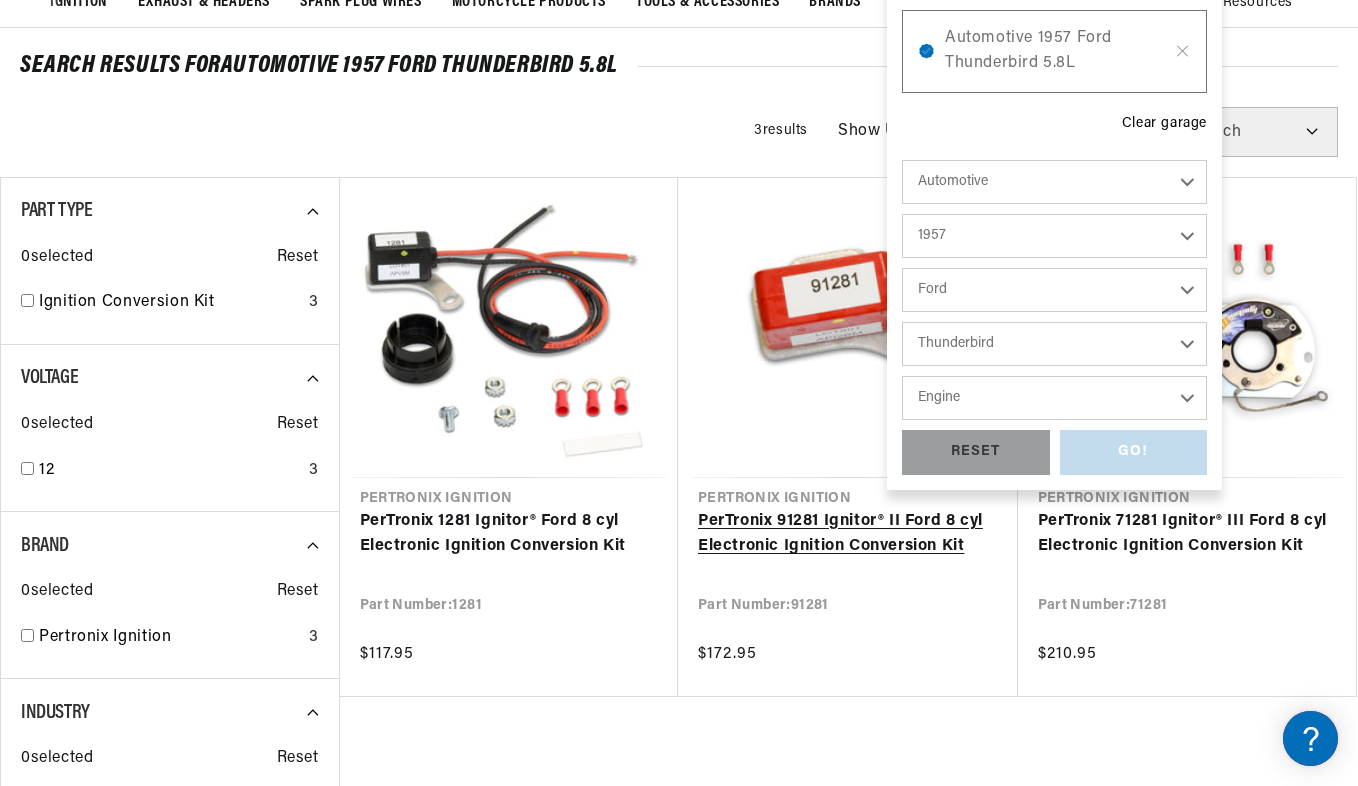 select on "5.4L" 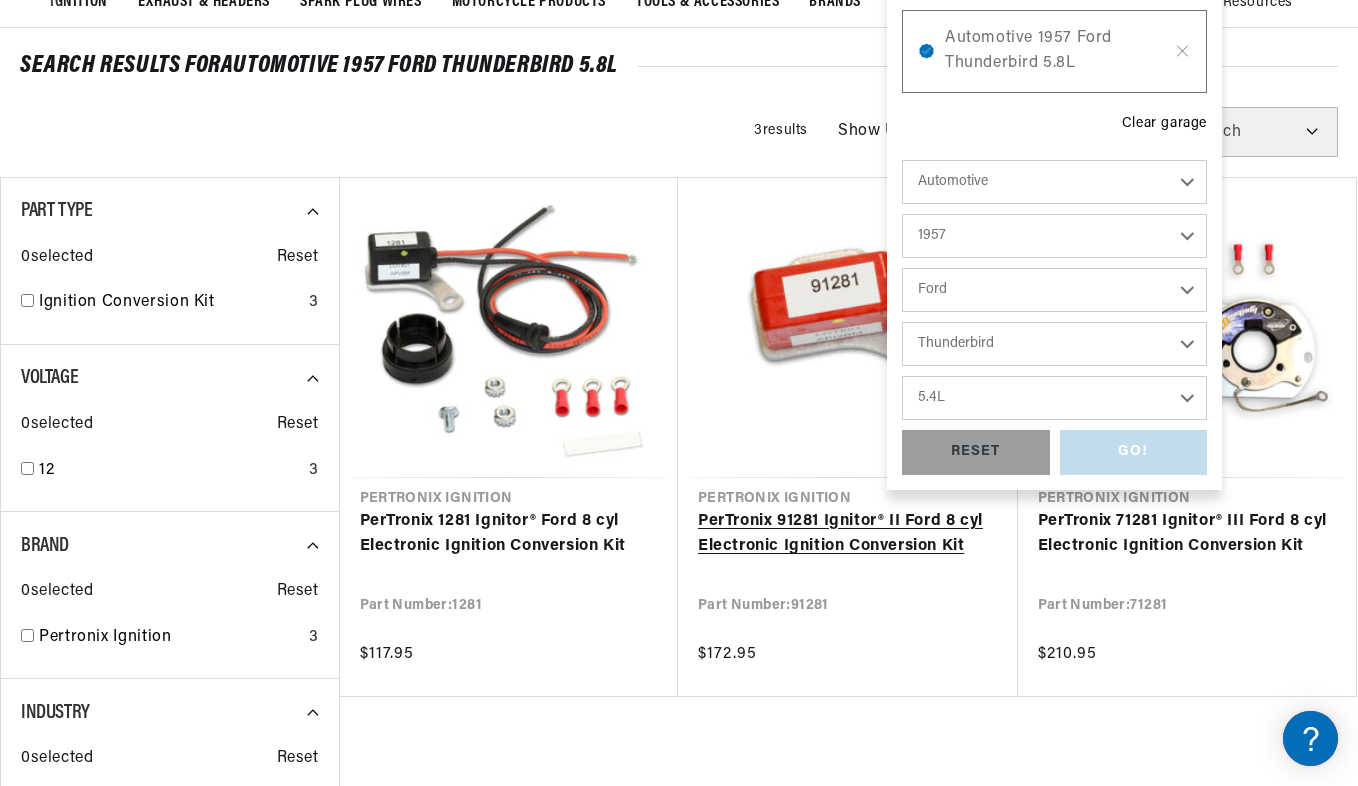 click on "Engine
4.8L
5.4L
5.8L" at bounding box center [1054, 398] 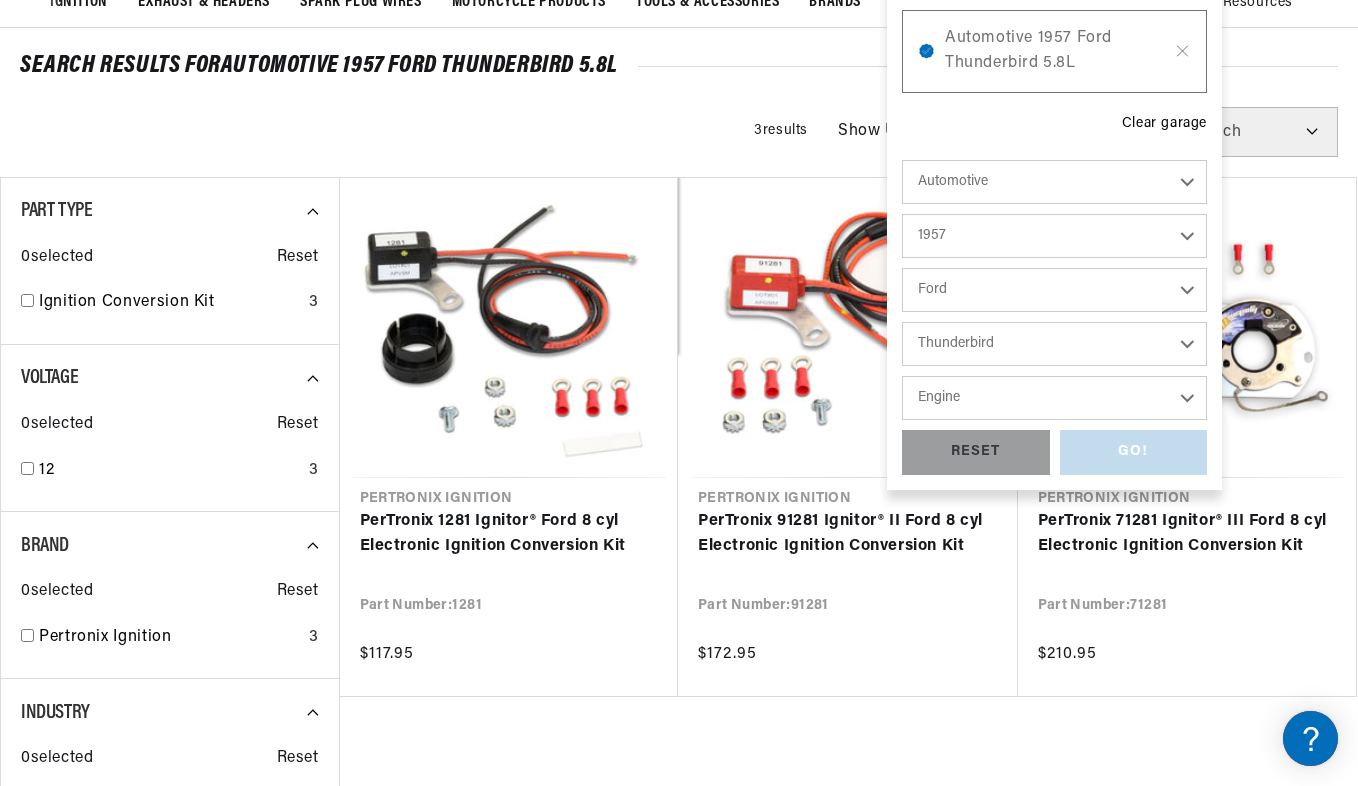select on "5.4L" 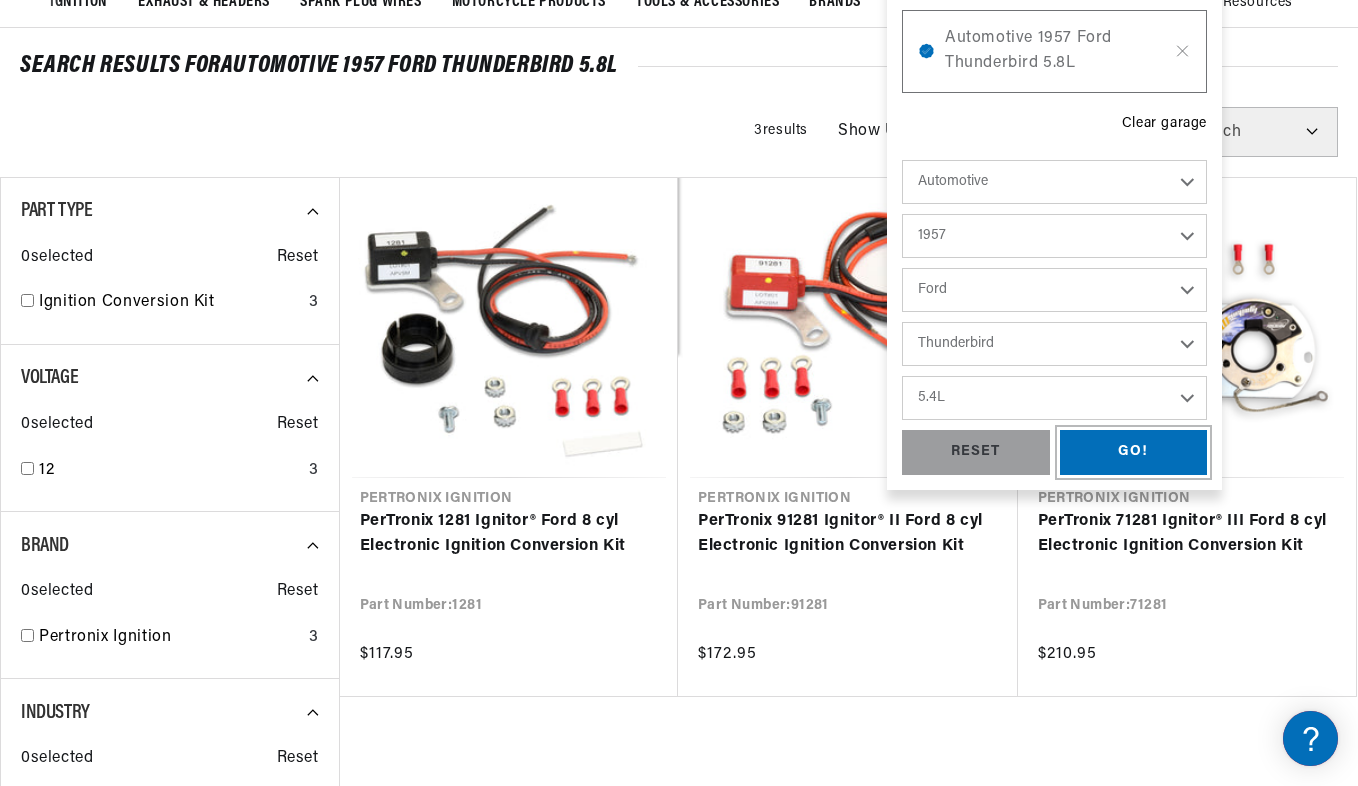 click on "GO!" at bounding box center [1134, 452] 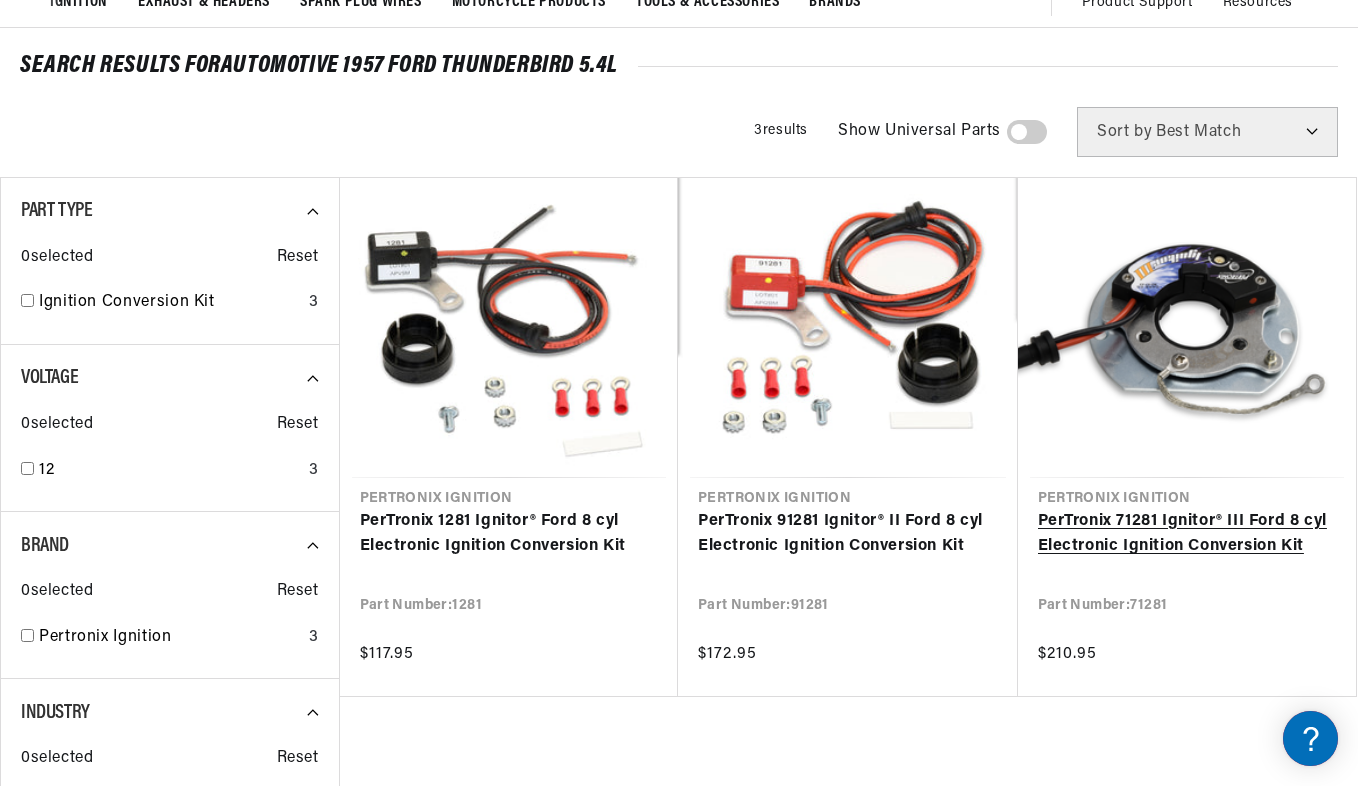 scroll, scrollTop: 0, scrollLeft: 2356, axis: horizontal 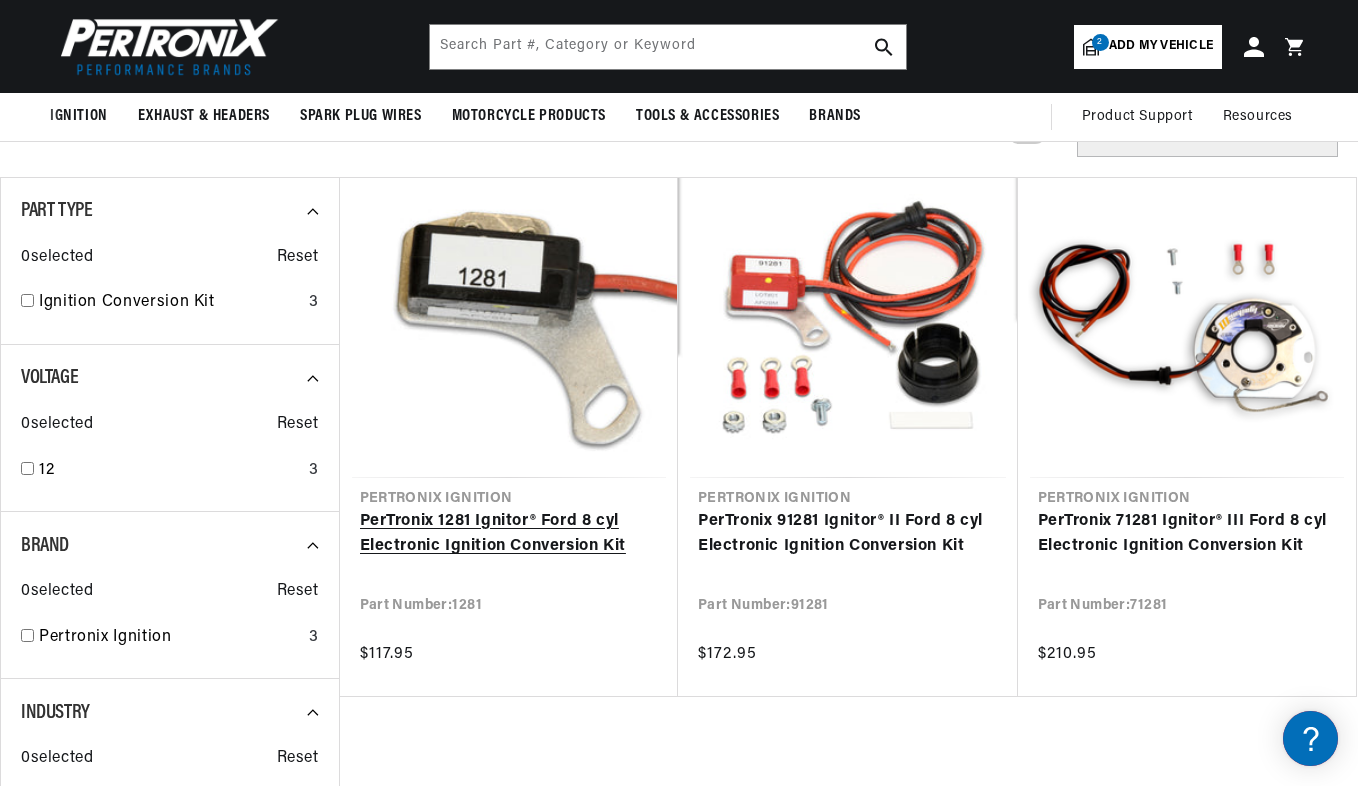 click on "PerTronix 1281 Ignitor® Ford 8 cyl Electronic Ignition Conversion Kit" at bounding box center (509, 534) 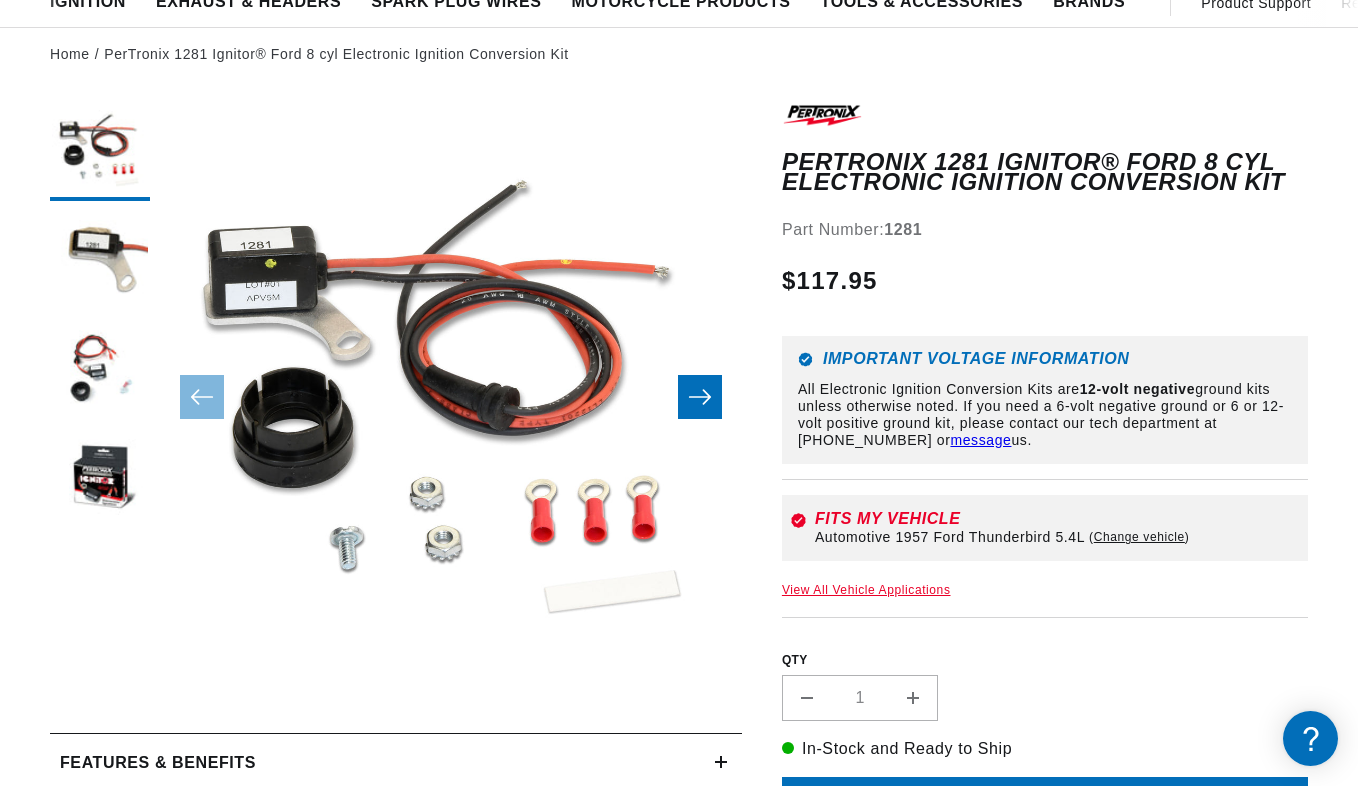 scroll, scrollTop: 200, scrollLeft: 0, axis: vertical 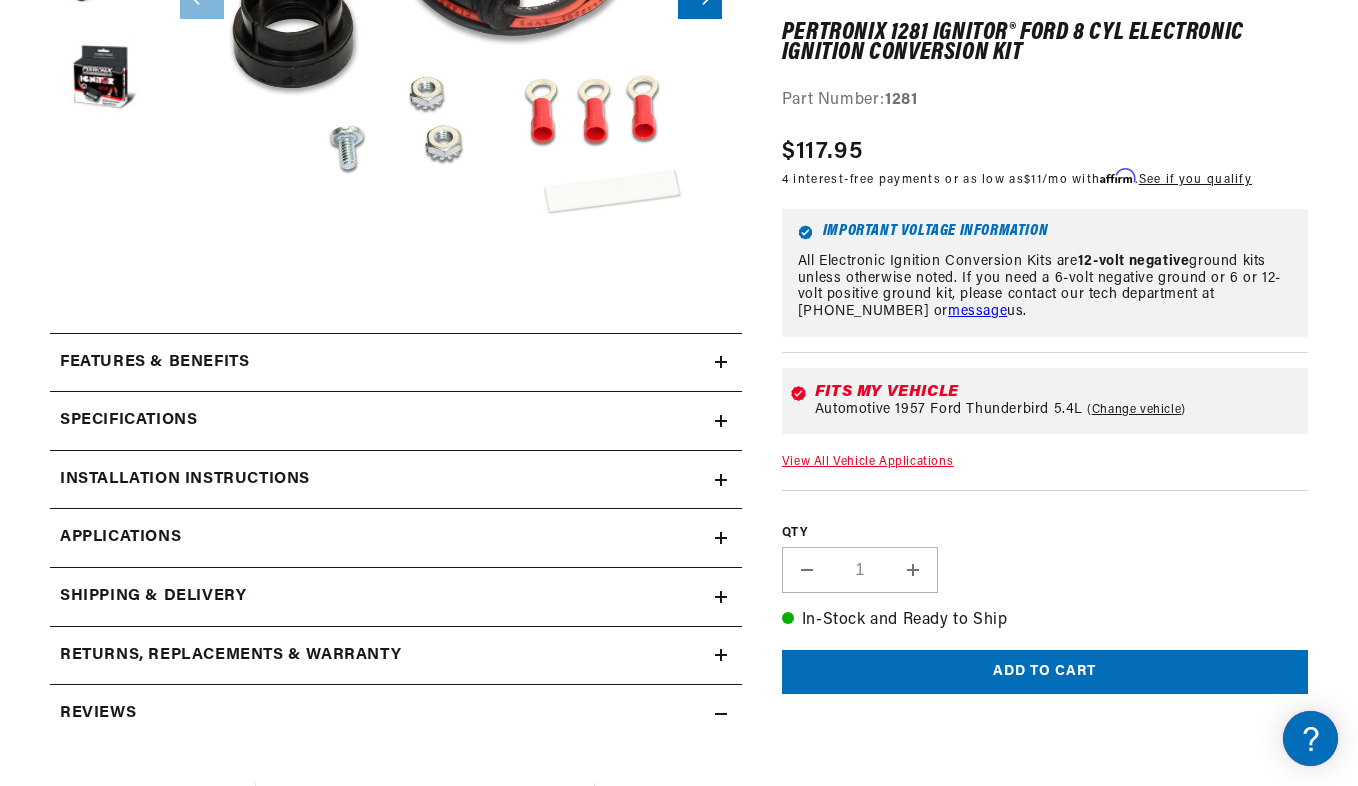 click 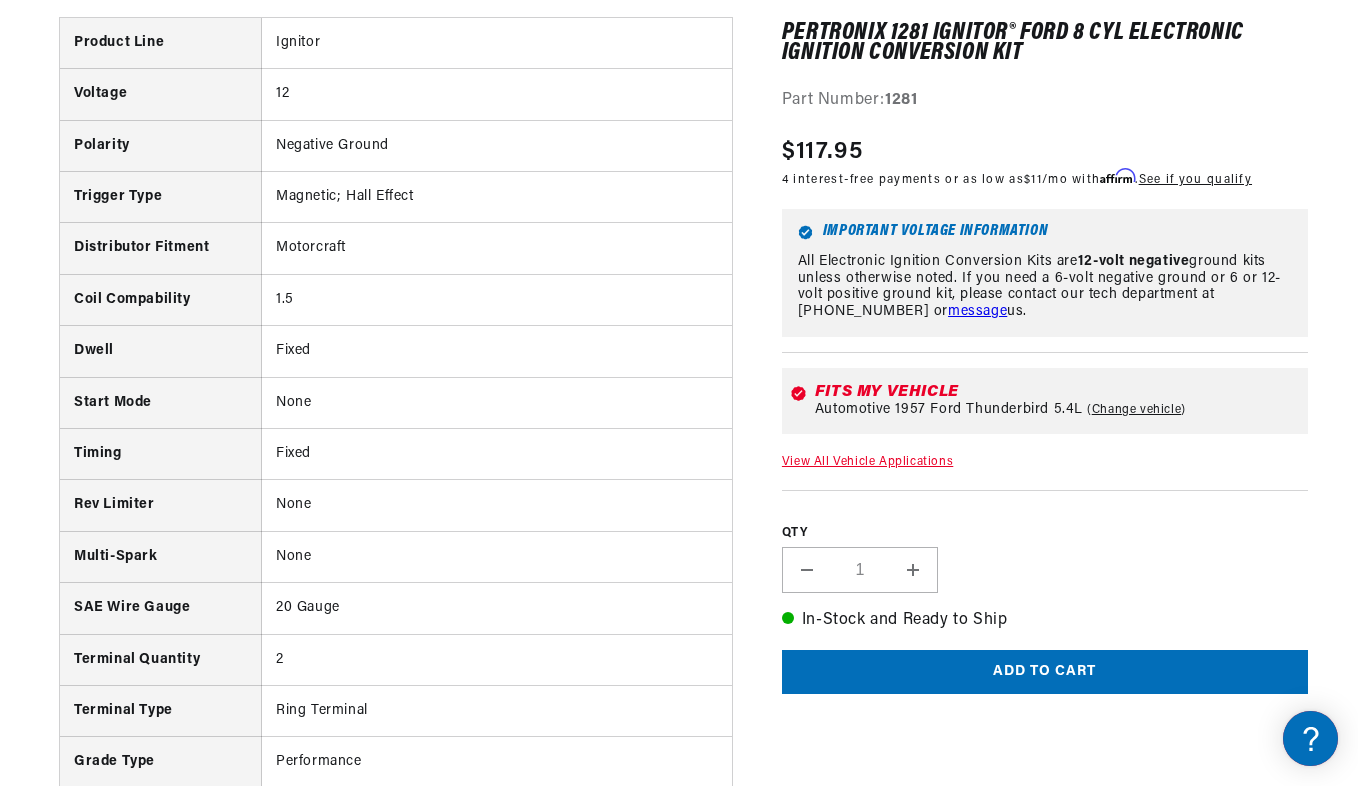 scroll, scrollTop: 1100, scrollLeft: 0, axis: vertical 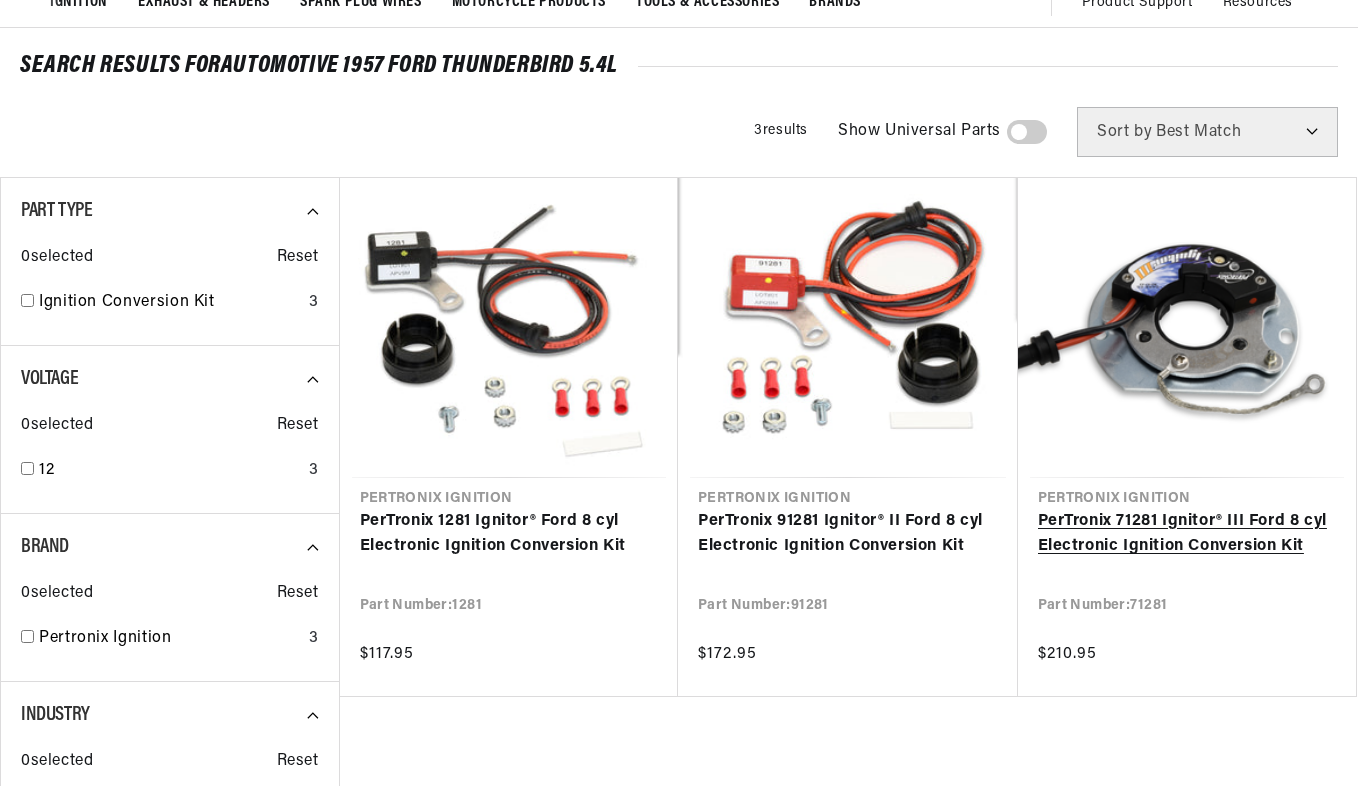 click on "PerTronix 71281 Ignitor® III Ford 8 cyl Electronic Ignition Conversion Kit" at bounding box center (1187, 534) 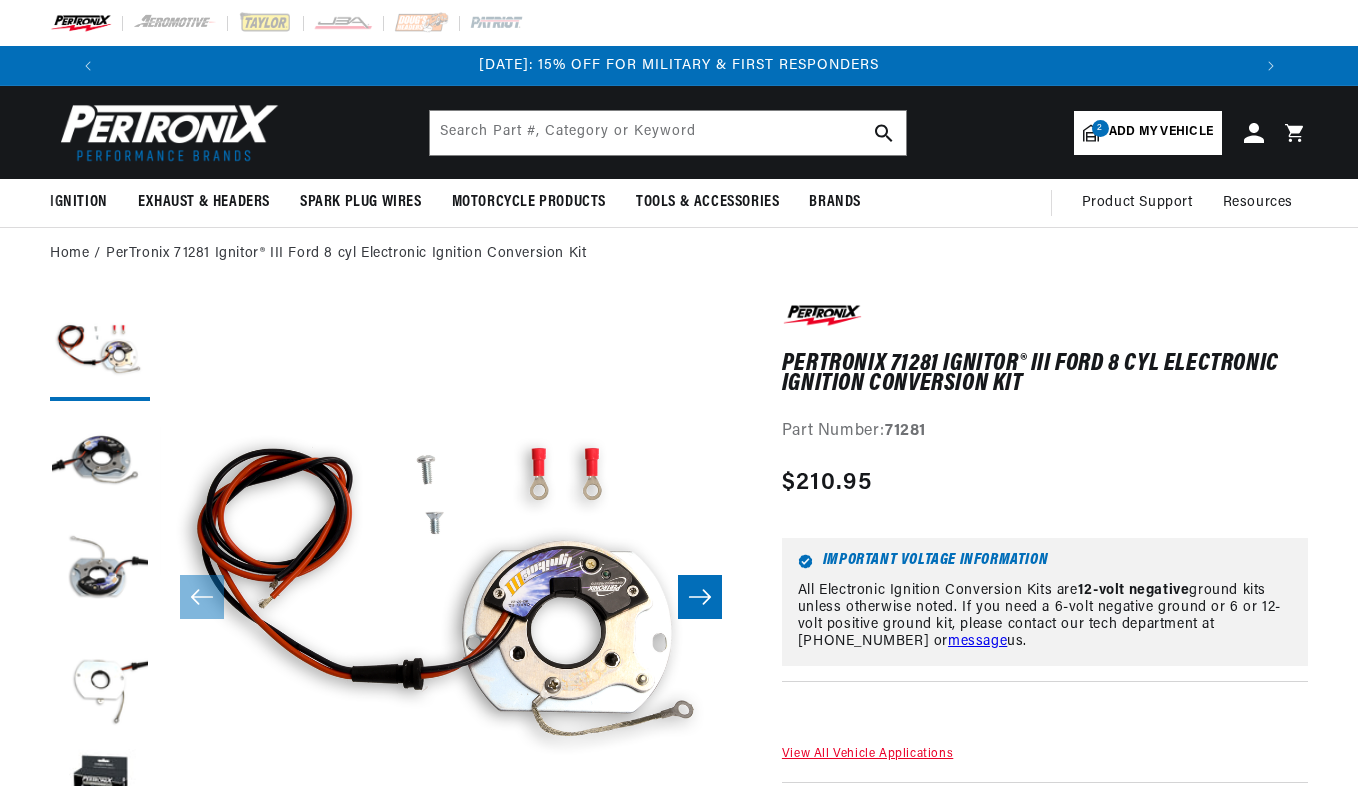 scroll, scrollTop: 200, scrollLeft: 0, axis: vertical 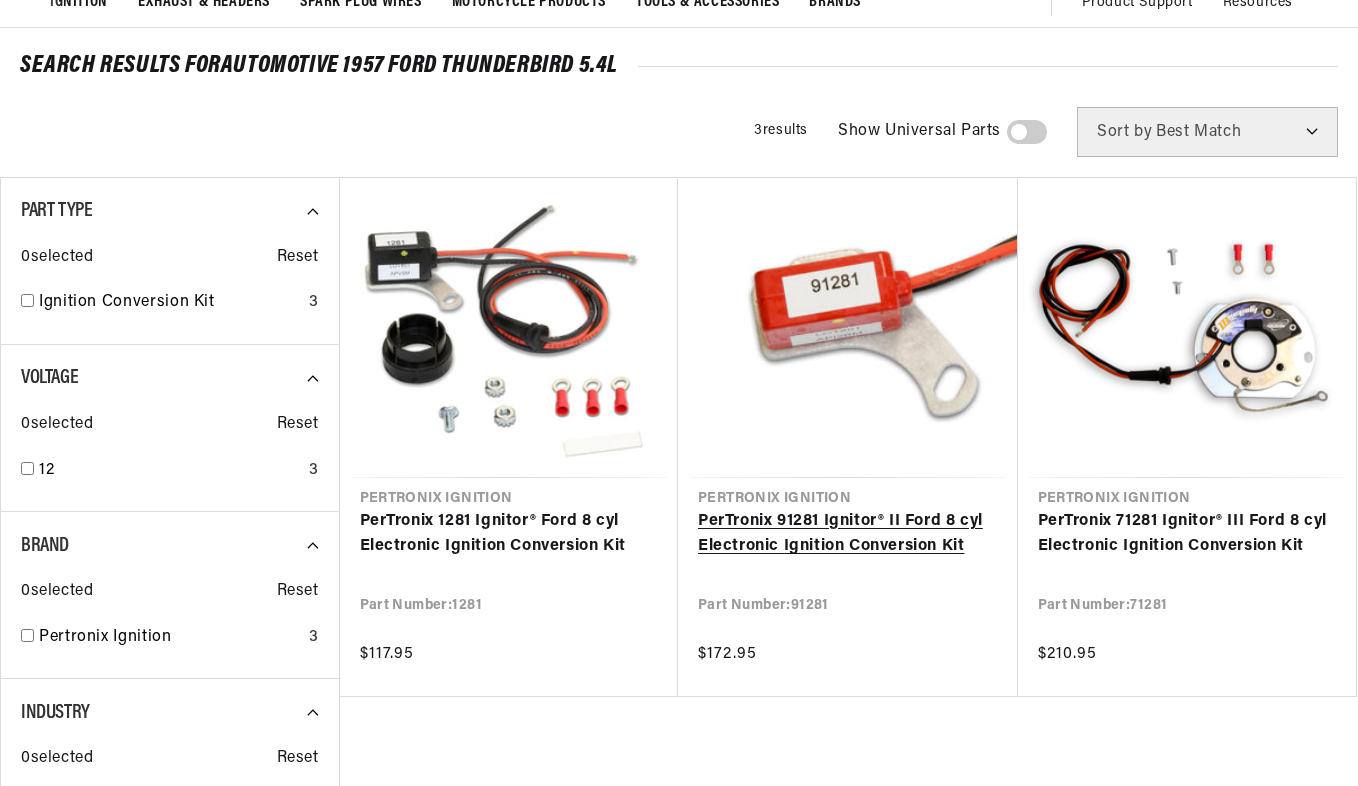 click on "PerTronix 91281 Ignitor® II Ford 8 cyl Electronic Ignition Conversion Kit" at bounding box center (848, 534) 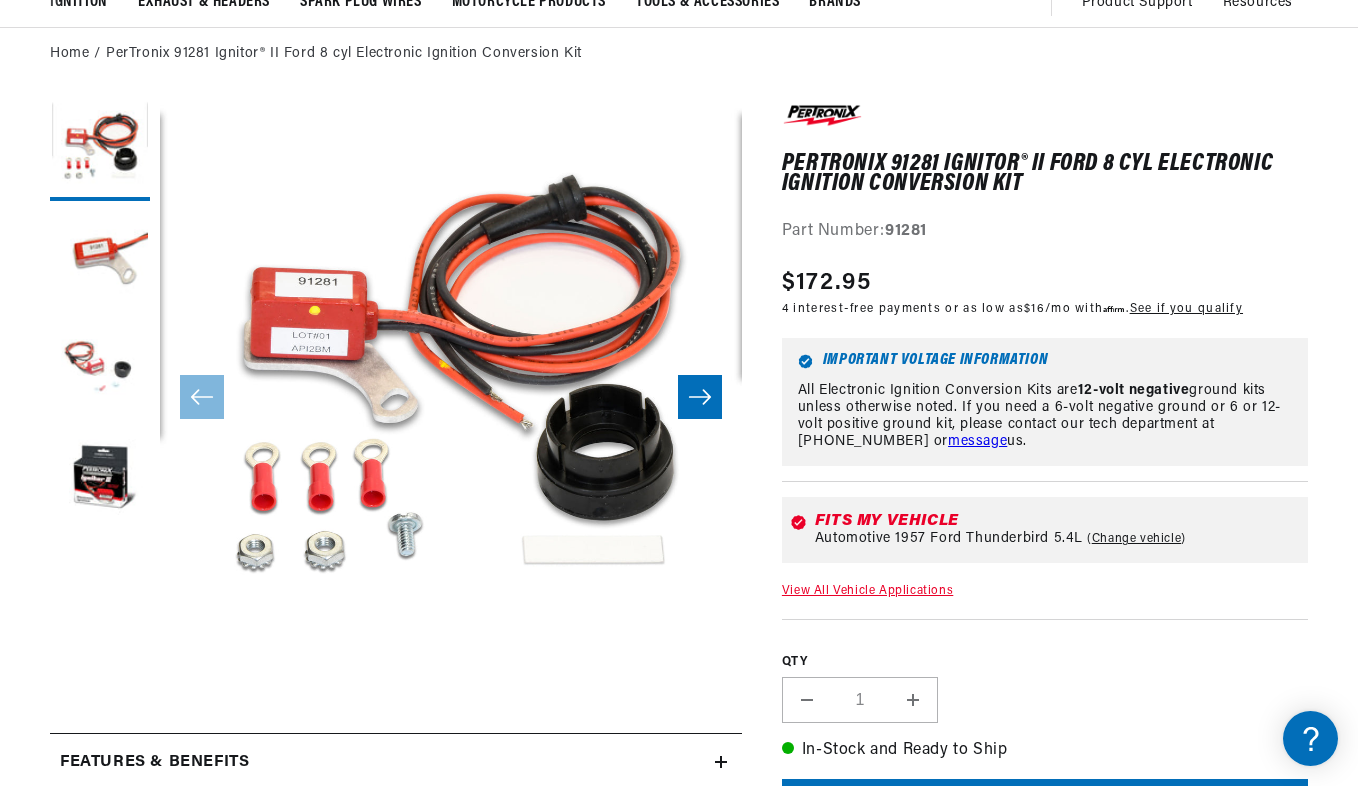 scroll, scrollTop: 200, scrollLeft: 0, axis: vertical 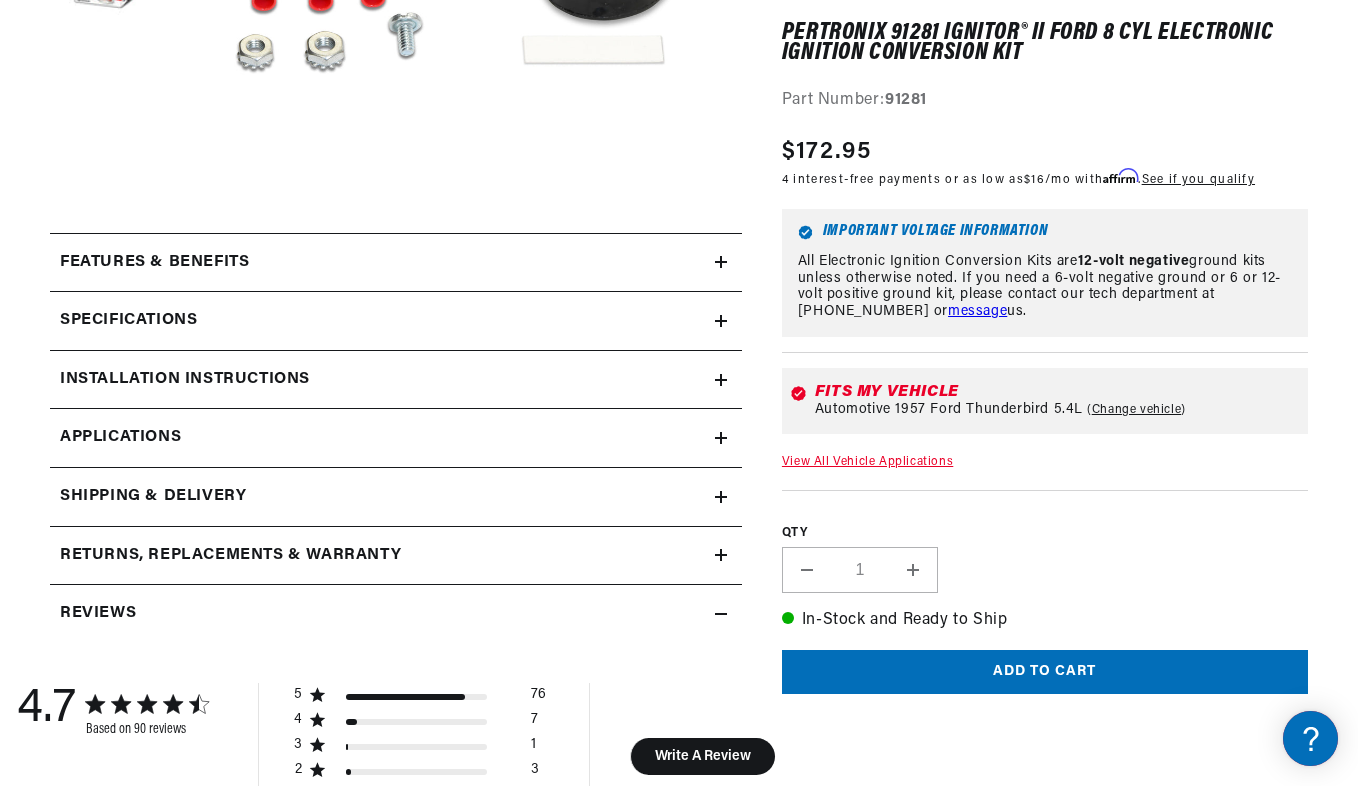 click 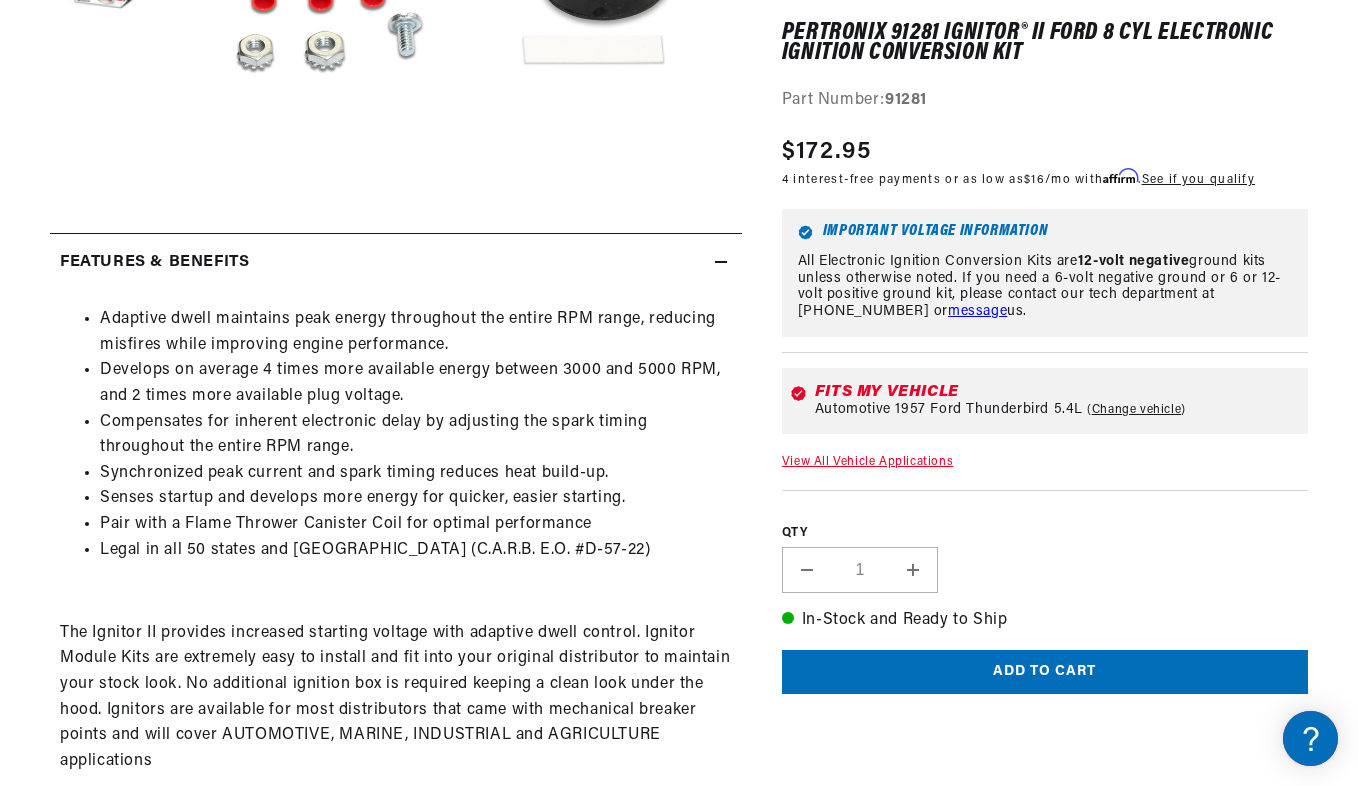 scroll, scrollTop: 0, scrollLeft: 0, axis: both 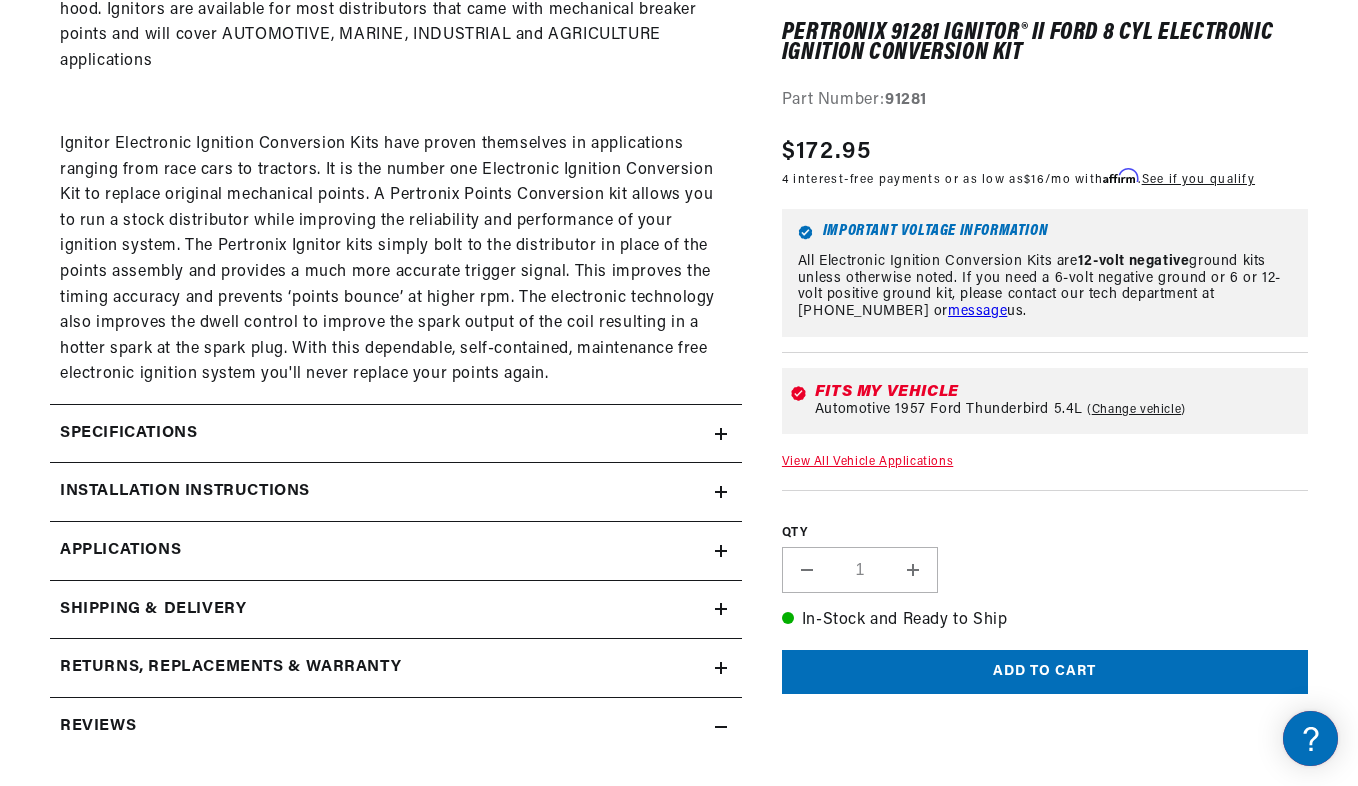click 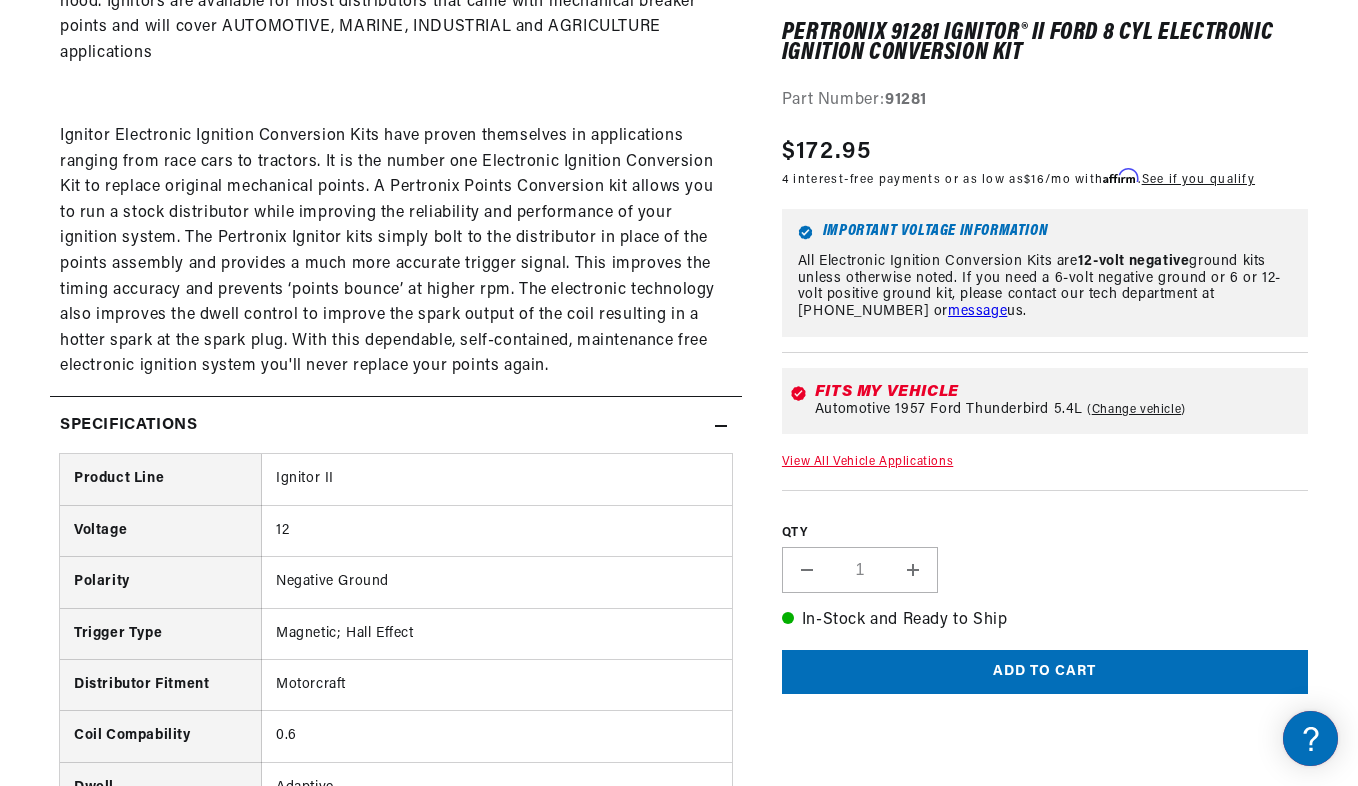 scroll, scrollTop: 1600, scrollLeft: 0, axis: vertical 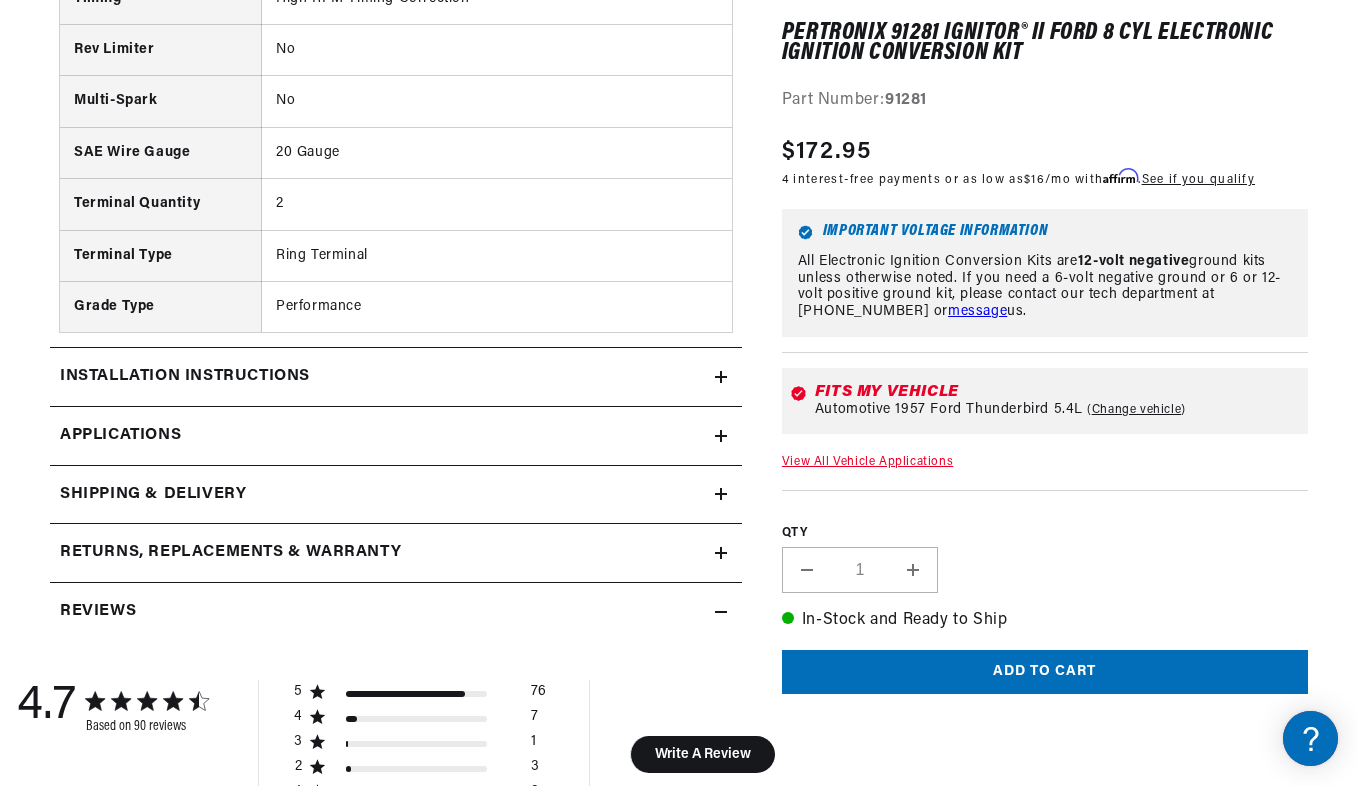 click 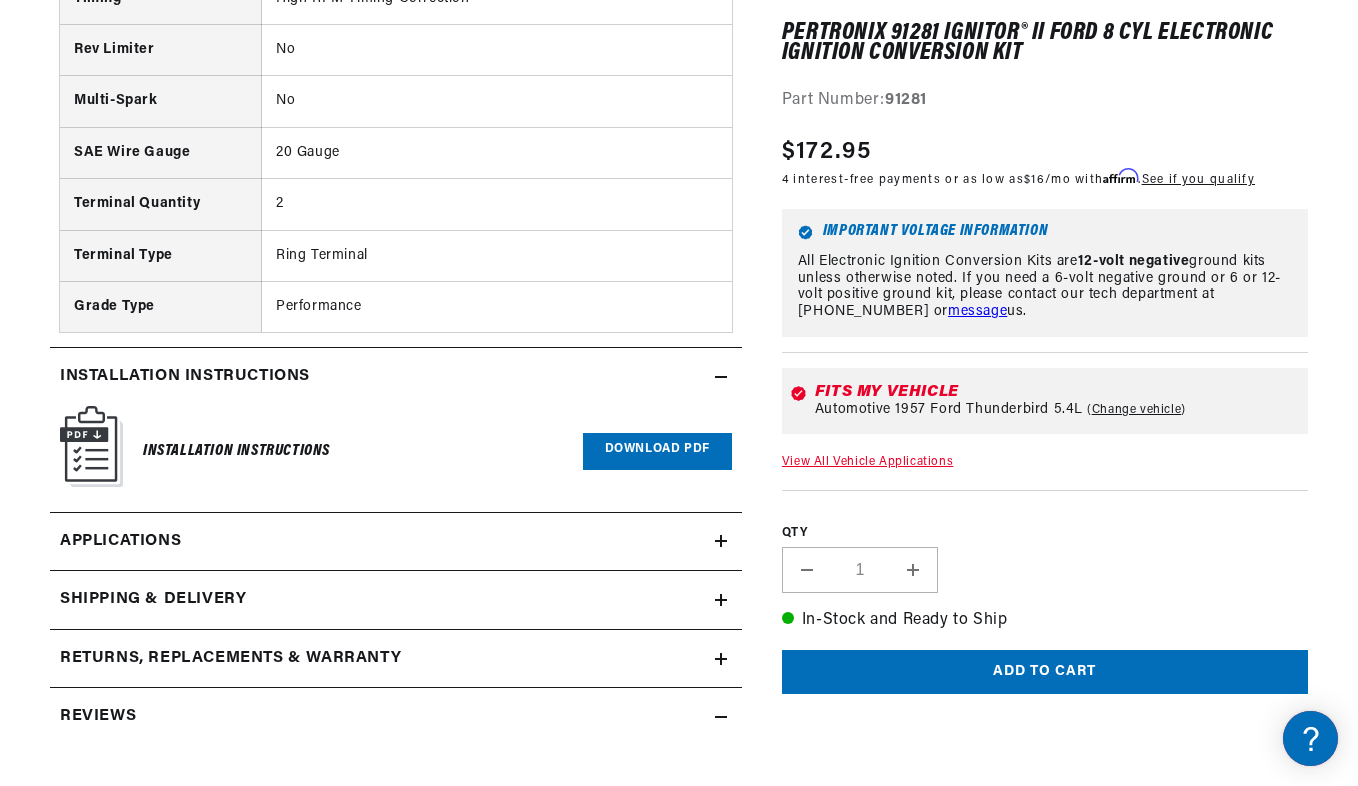 scroll, scrollTop: 2400, scrollLeft: 0, axis: vertical 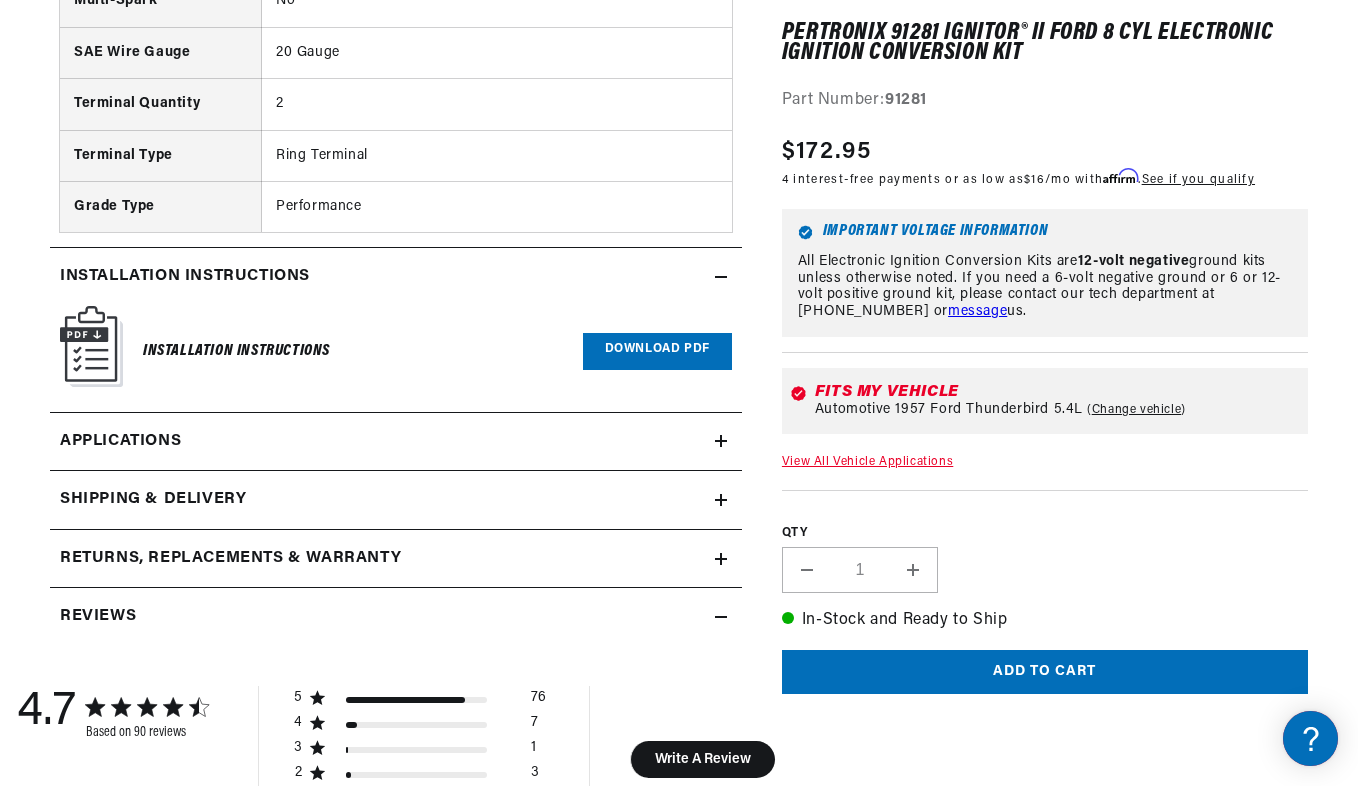 click 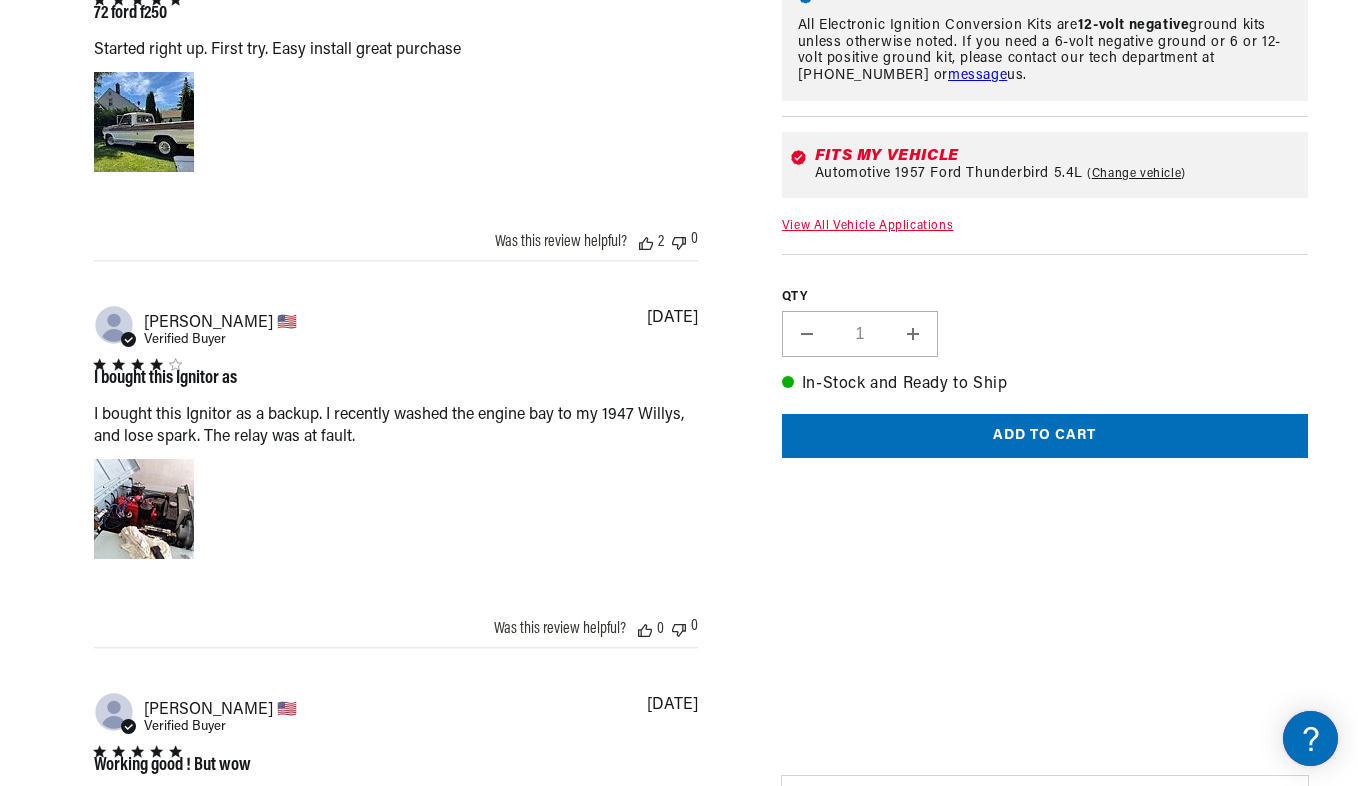 scroll, scrollTop: 5882, scrollLeft: 0, axis: vertical 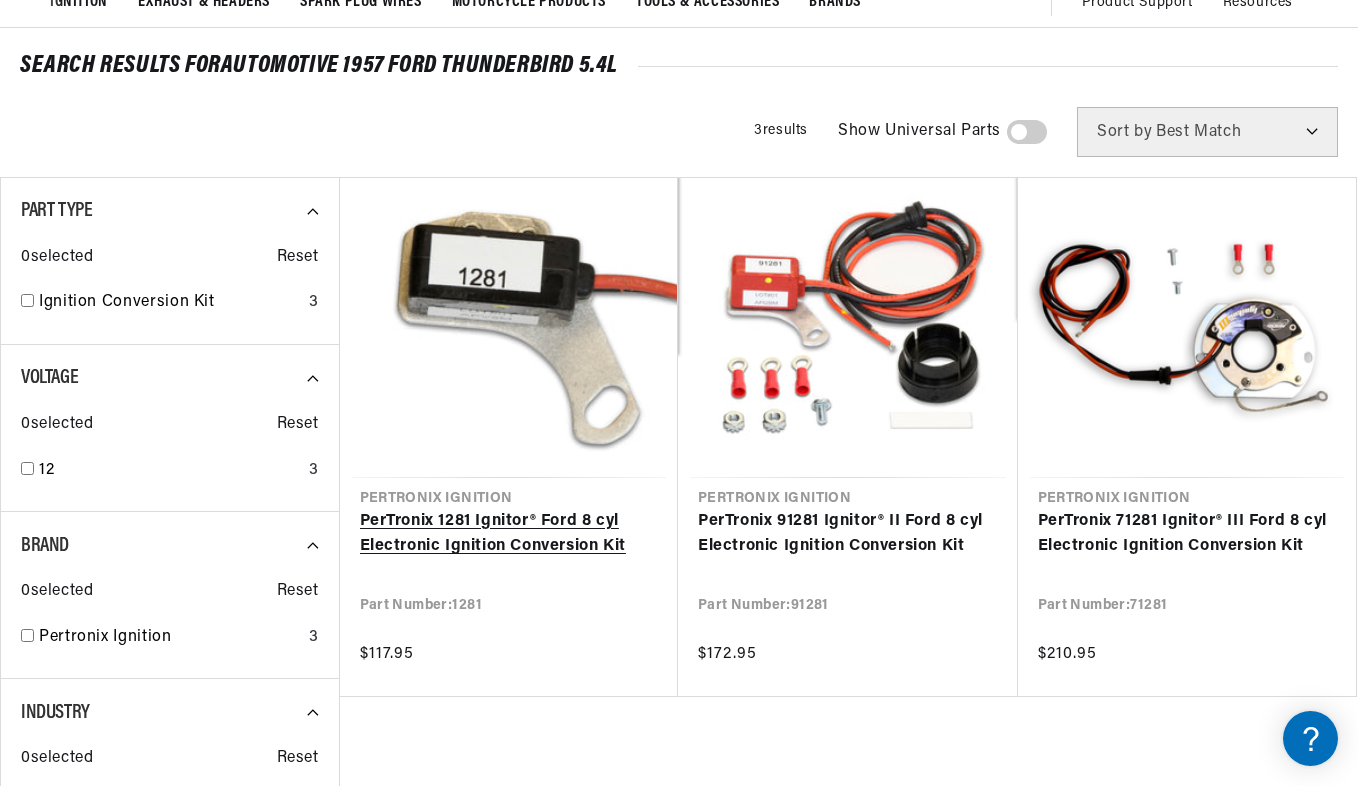 click on "PerTronix 1281 Ignitor® Ford 8 cyl Electronic Ignition Conversion Kit" at bounding box center [509, 534] 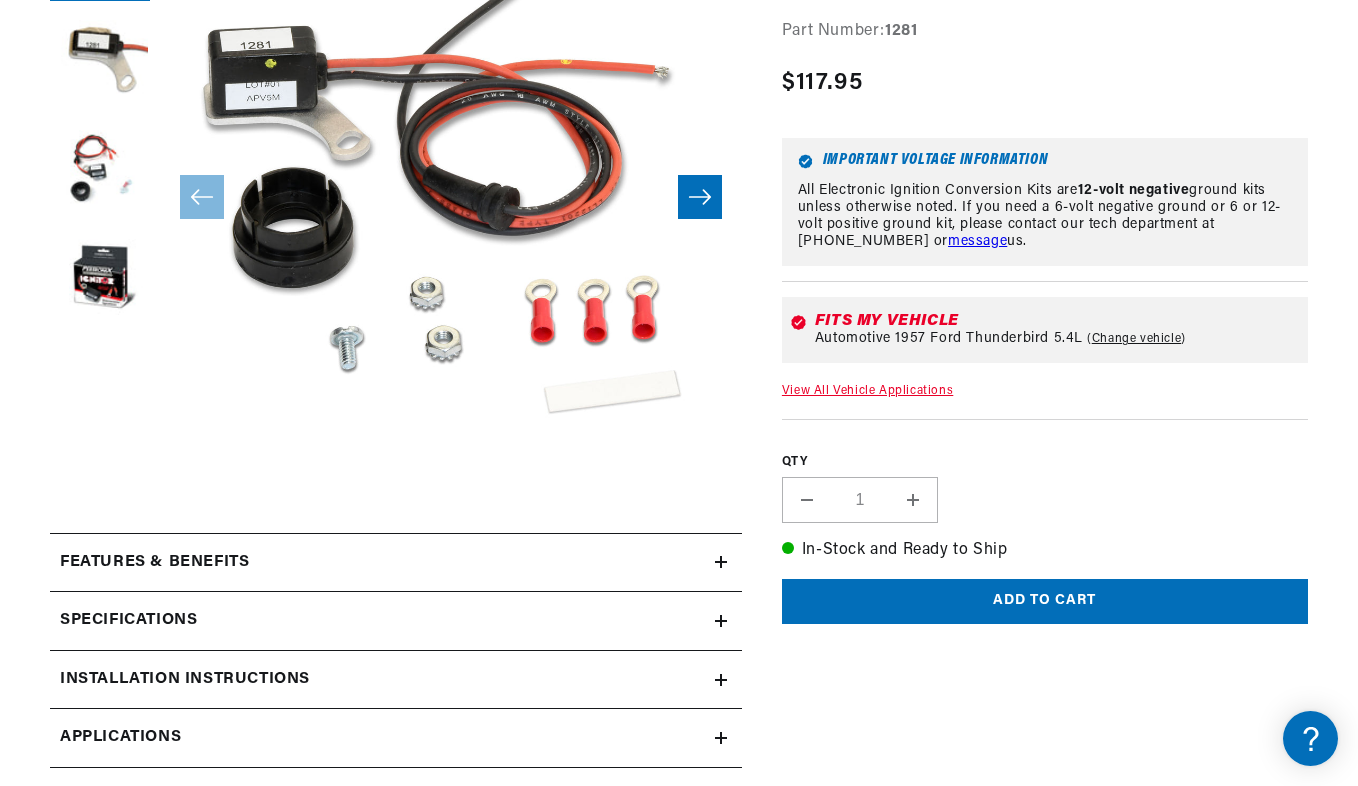 scroll, scrollTop: 400, scrollLeft: 0, axis: vertical 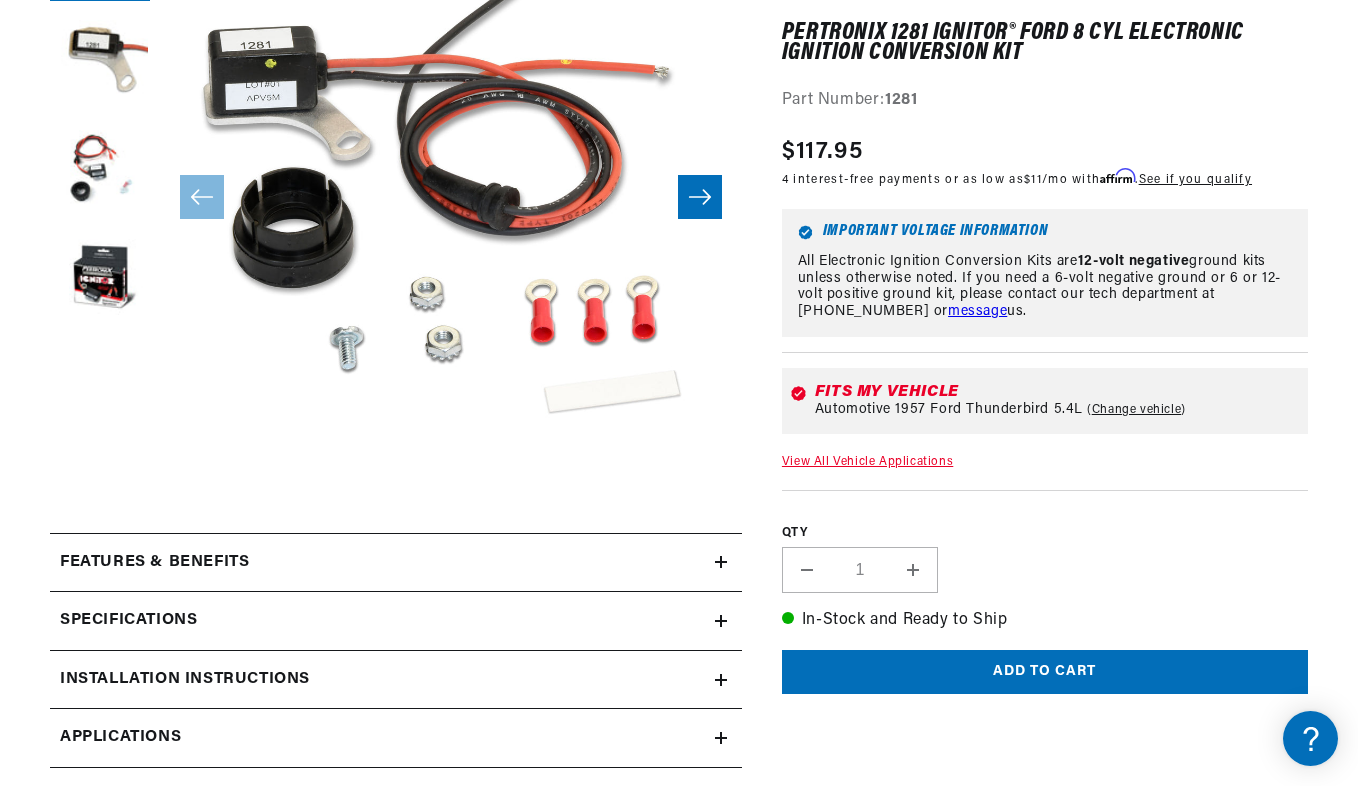 click 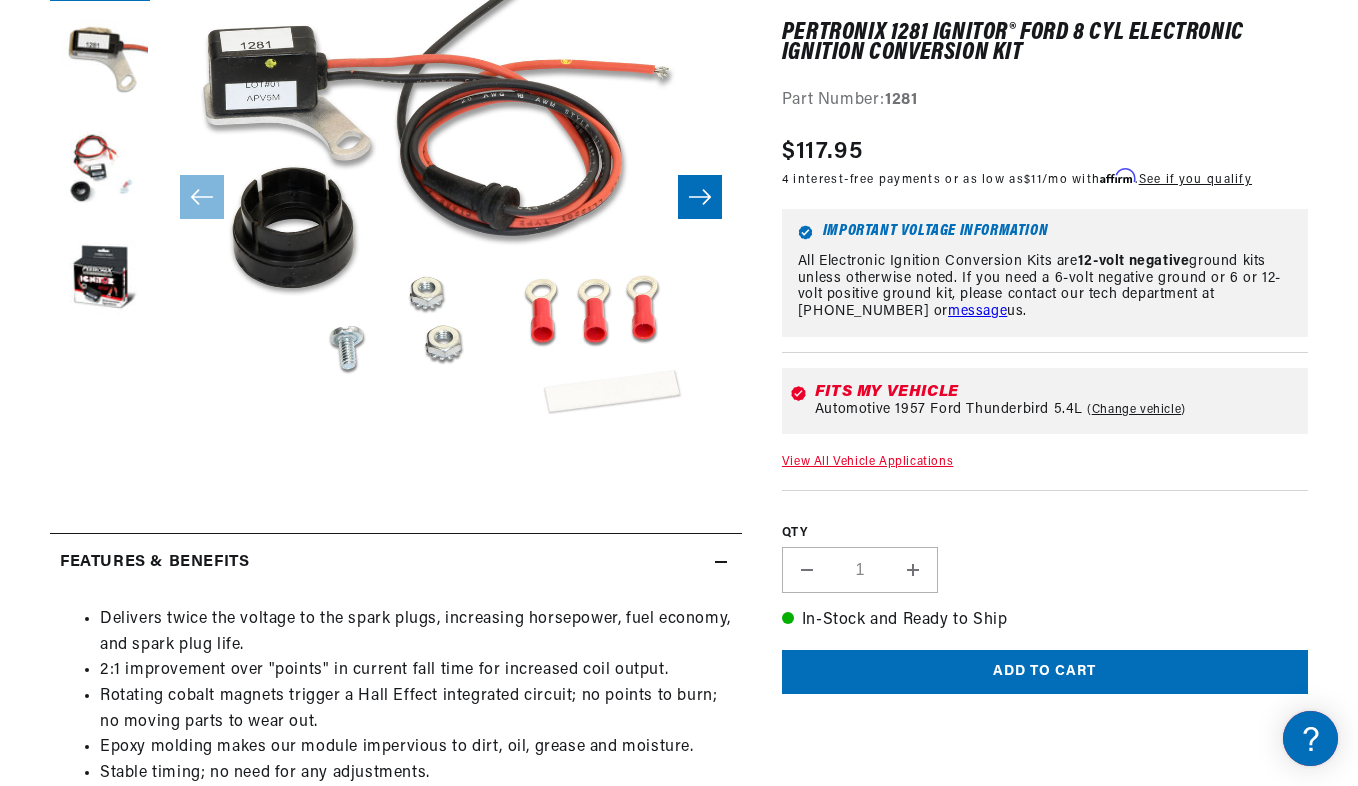 scroll, scrollTop: 0, scrollLeft: 0, axis: both 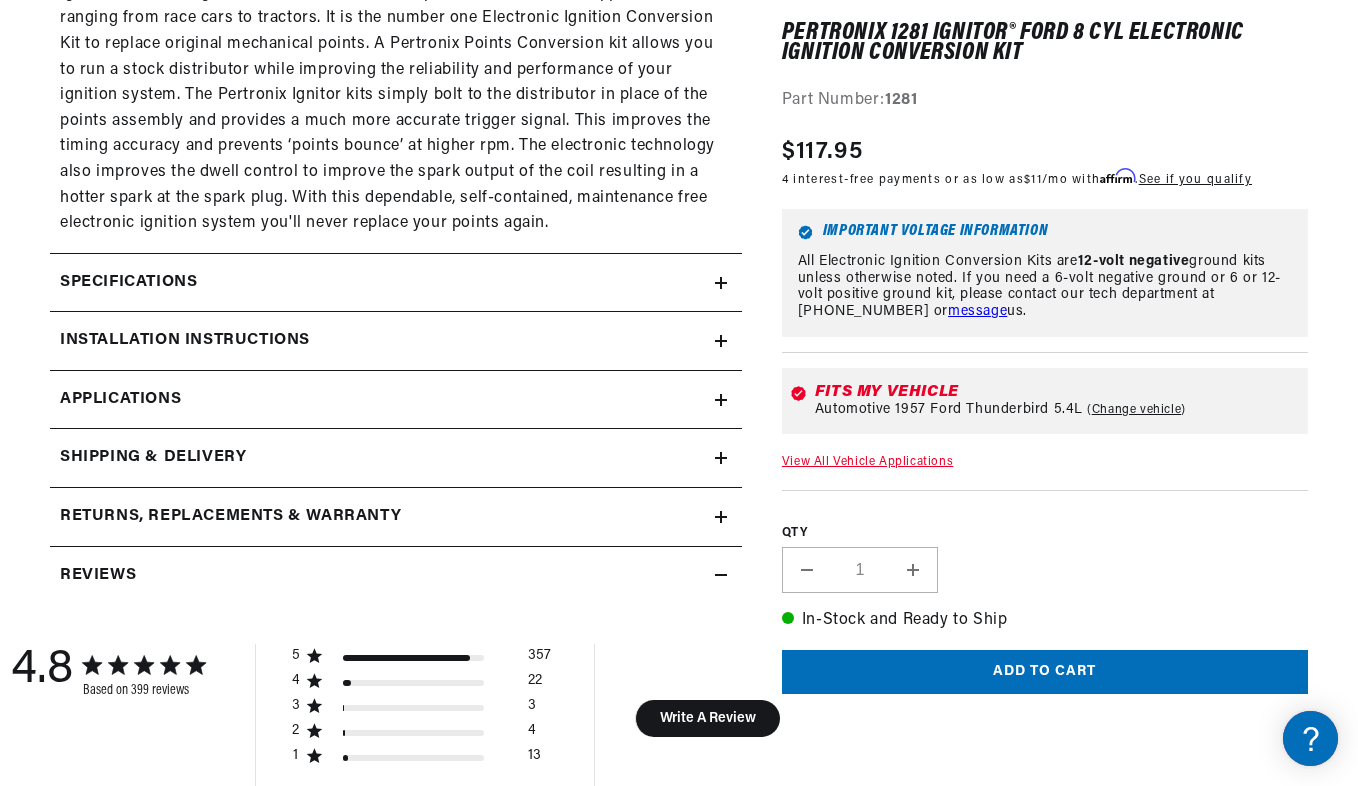 click on "Applications" at bounding box center [396, 400] 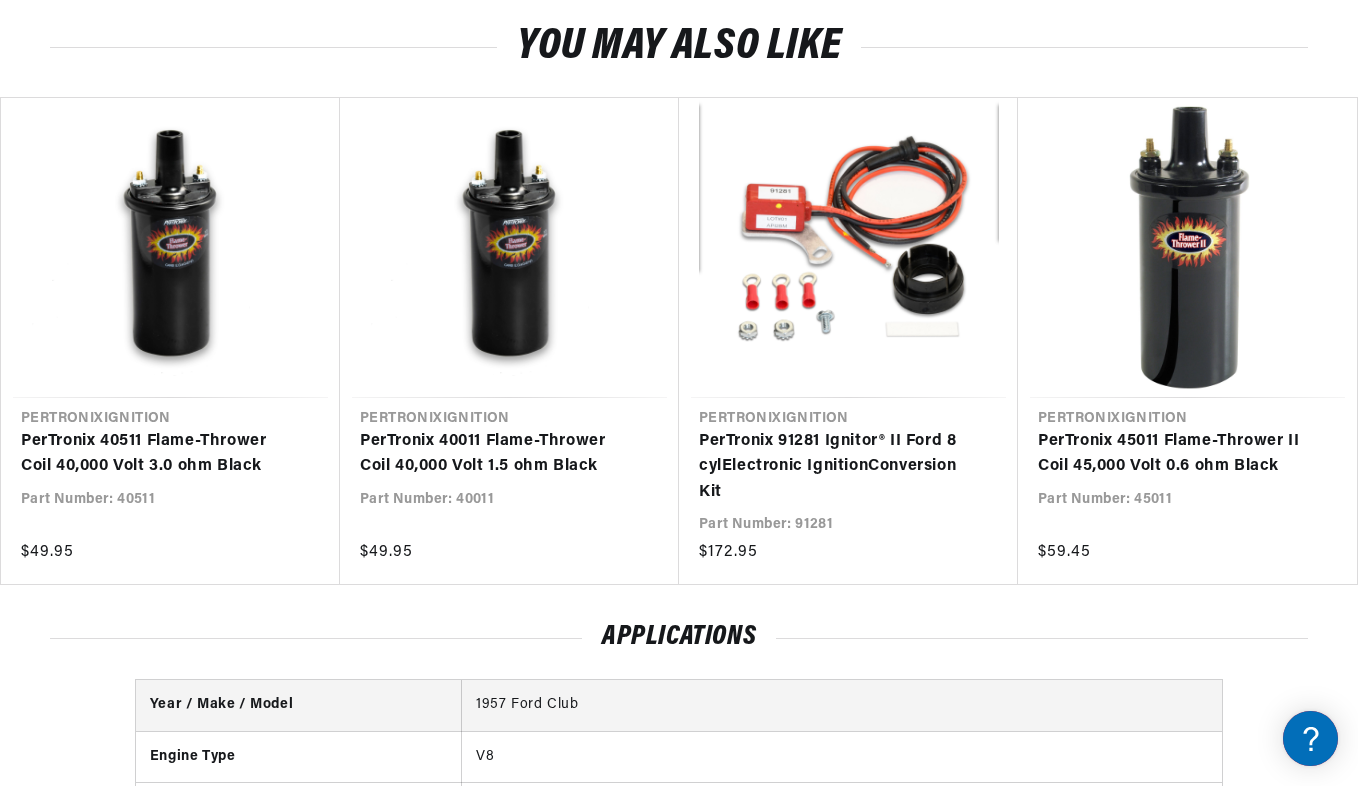 scroll, scrollTop: 4937, scrollLeft: 0, axis: vertical 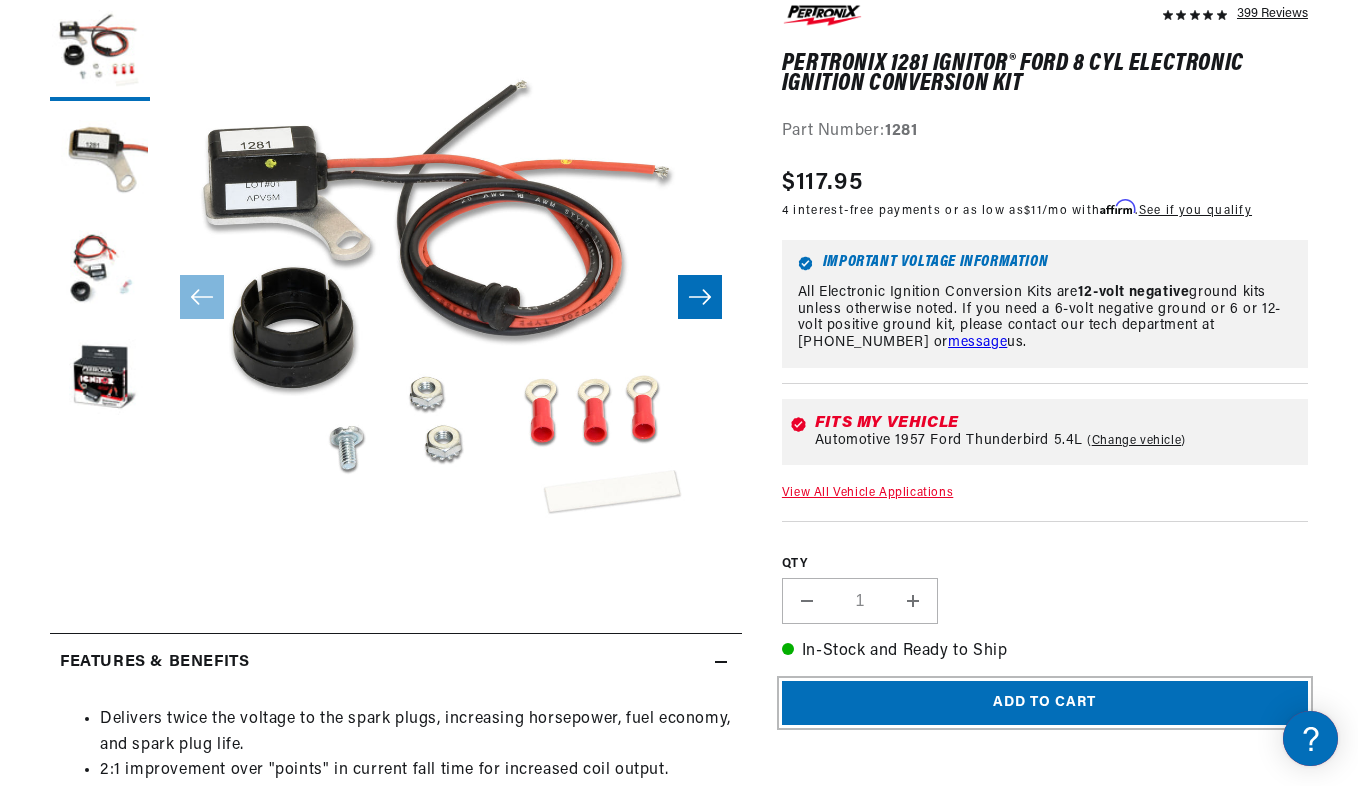 click on "Add to cart" at bounding box center [1045, 703] 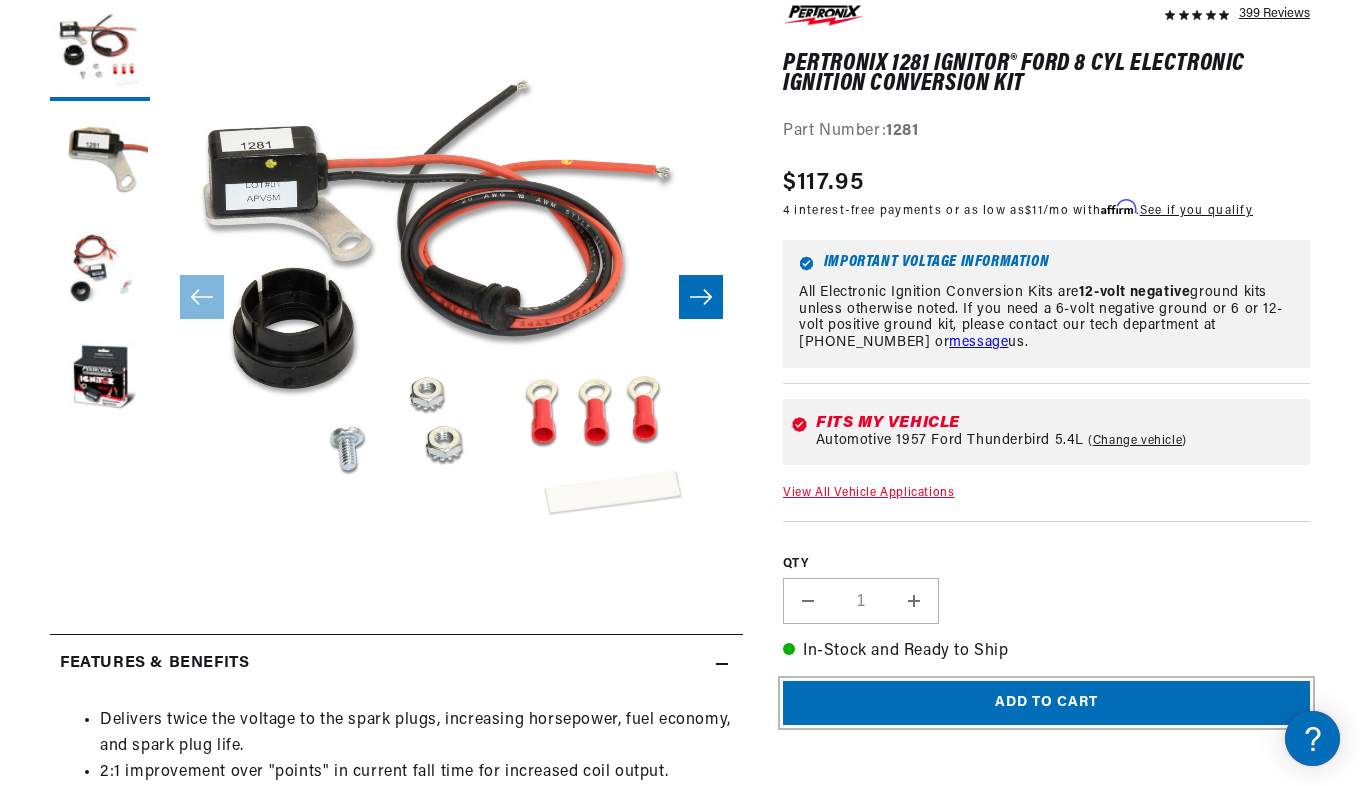 scroll, scrollTop: 0, scrollLeft: 1180, axis: horizontal 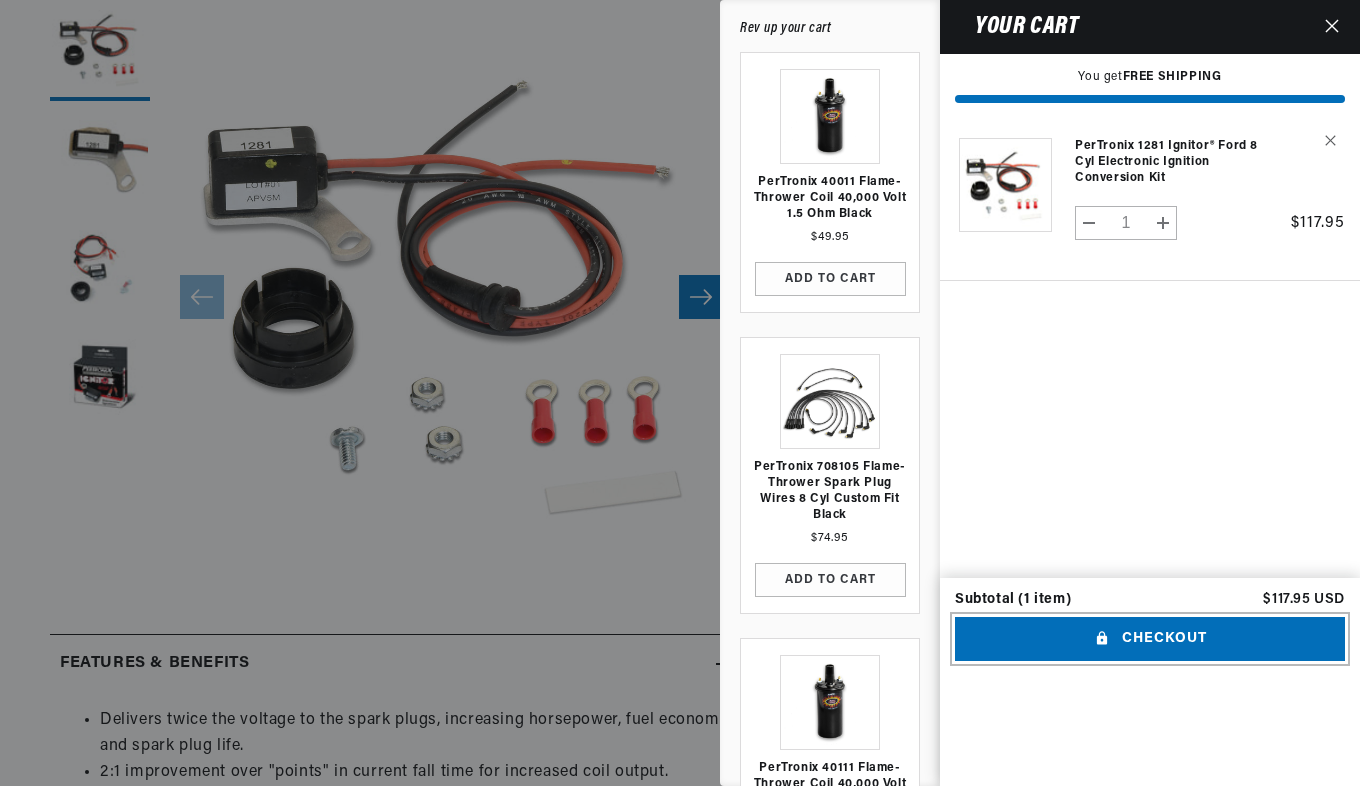 click on "Checkout" at bounding box center [1150, 639] 